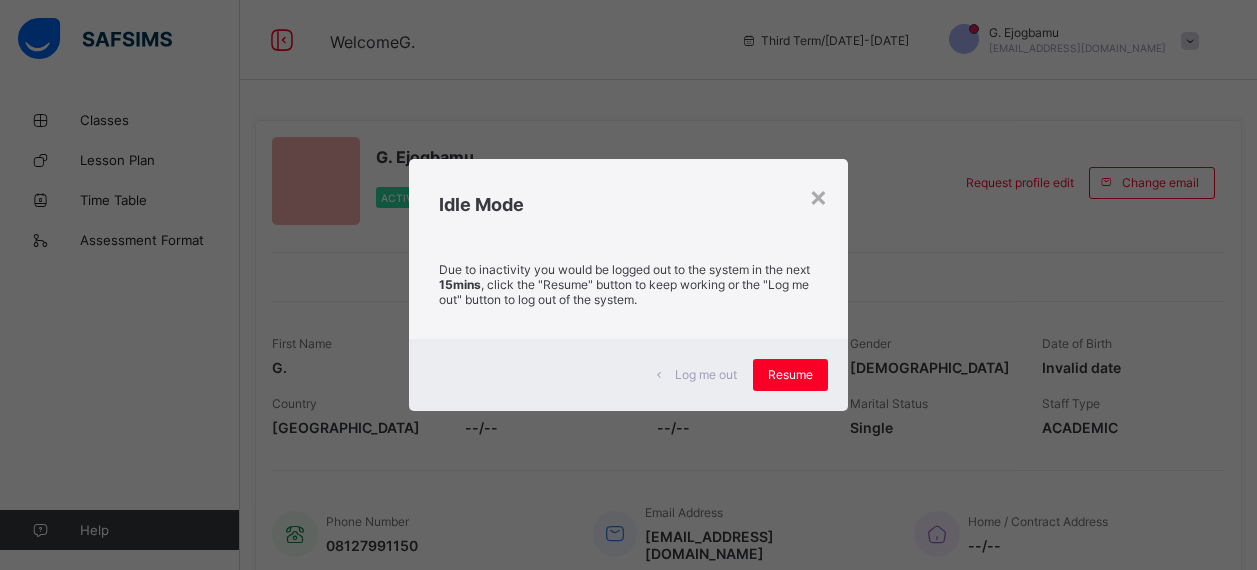 scroll, scrollTop: 0, scrollLeft: 0, axis: both 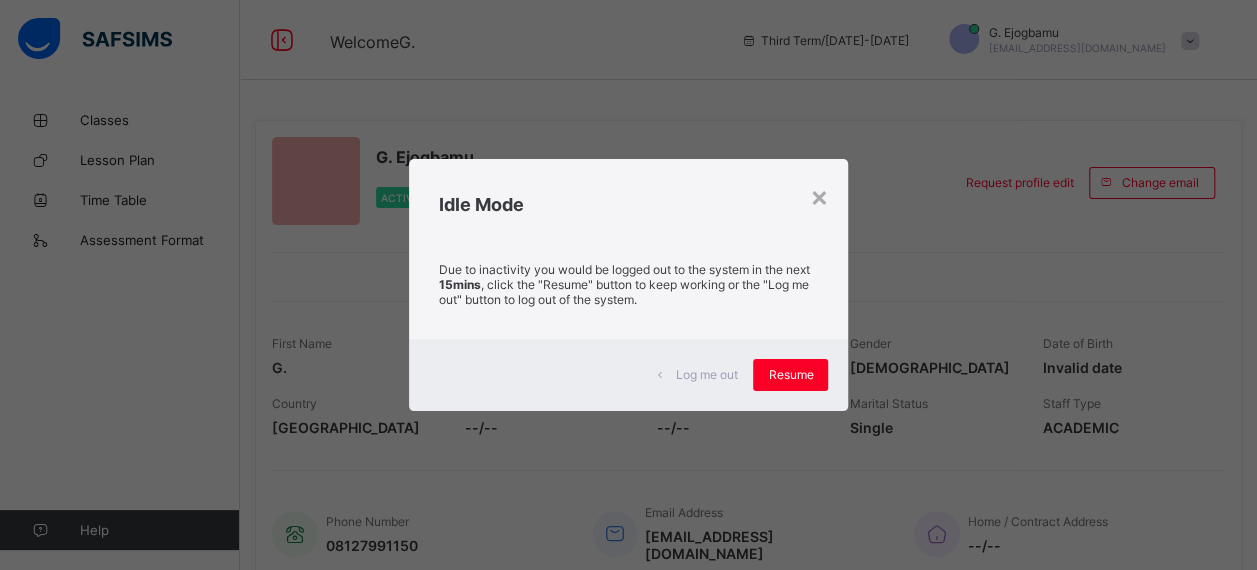click on "Resume" at bounding box center [790, 375] 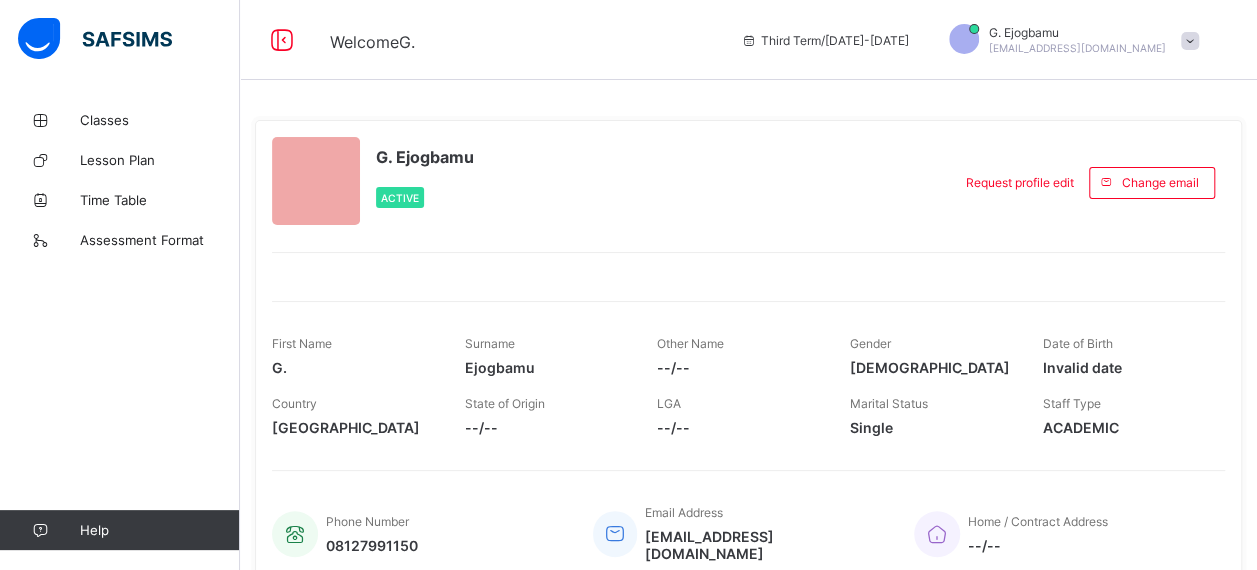 click on "Classes" at bounding box center (160, 120) 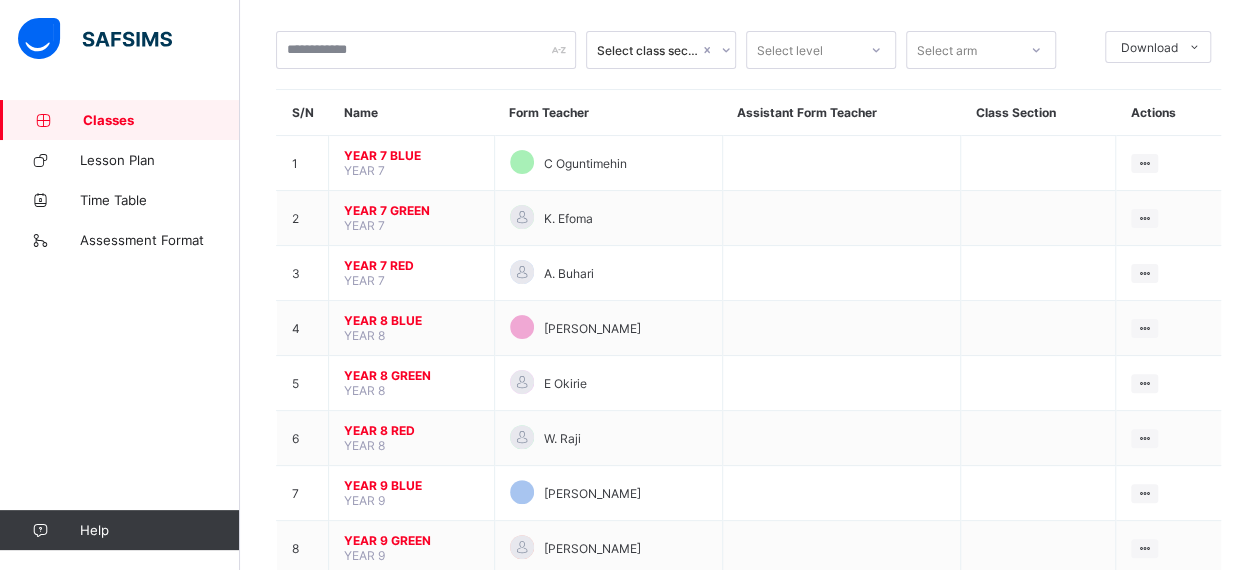 scroll, scrollTop: 187, scrollLeft: 0, axis: vertical 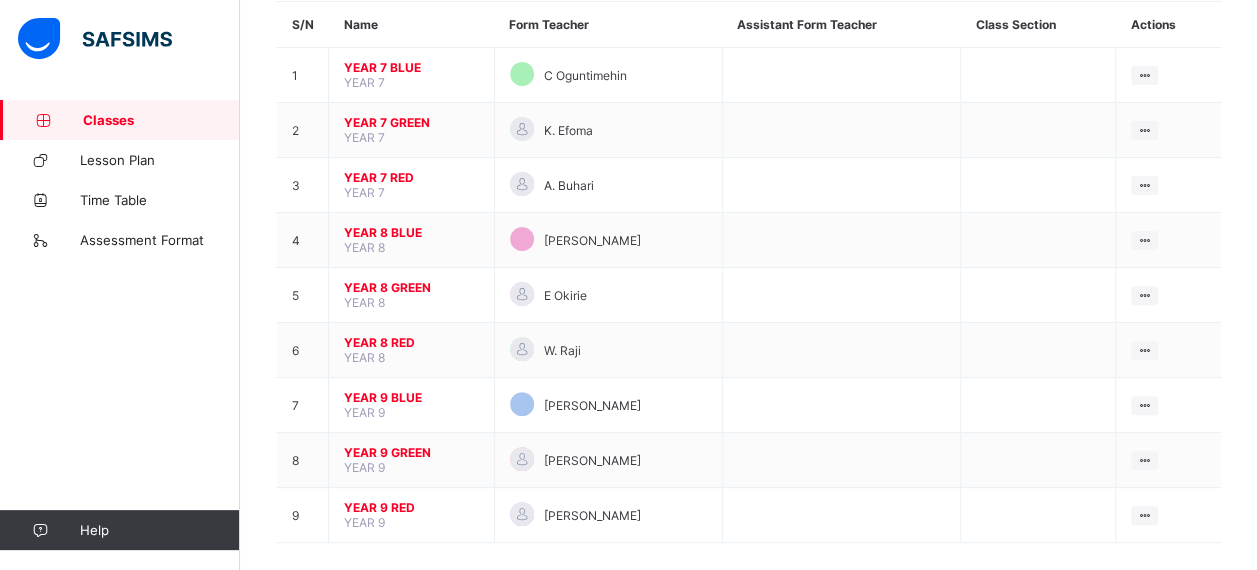 click on "YEAR 8   RED   YEAR 8" at bounding box center [412, 350] 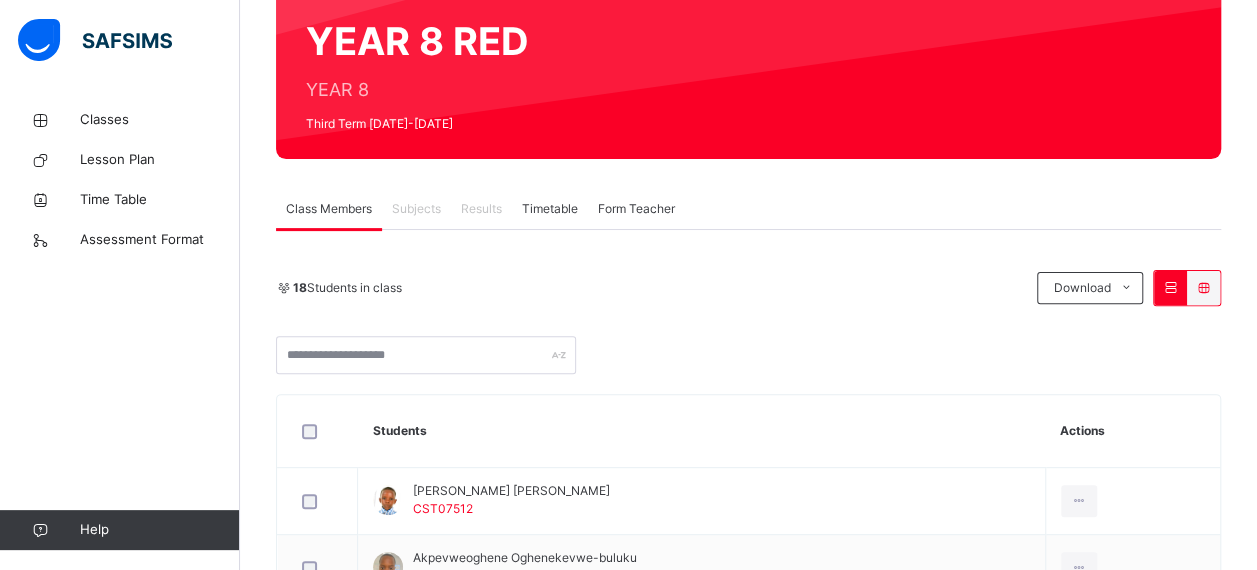 scroll, scrollTop: 0, scrollLeft: 0, axis: both 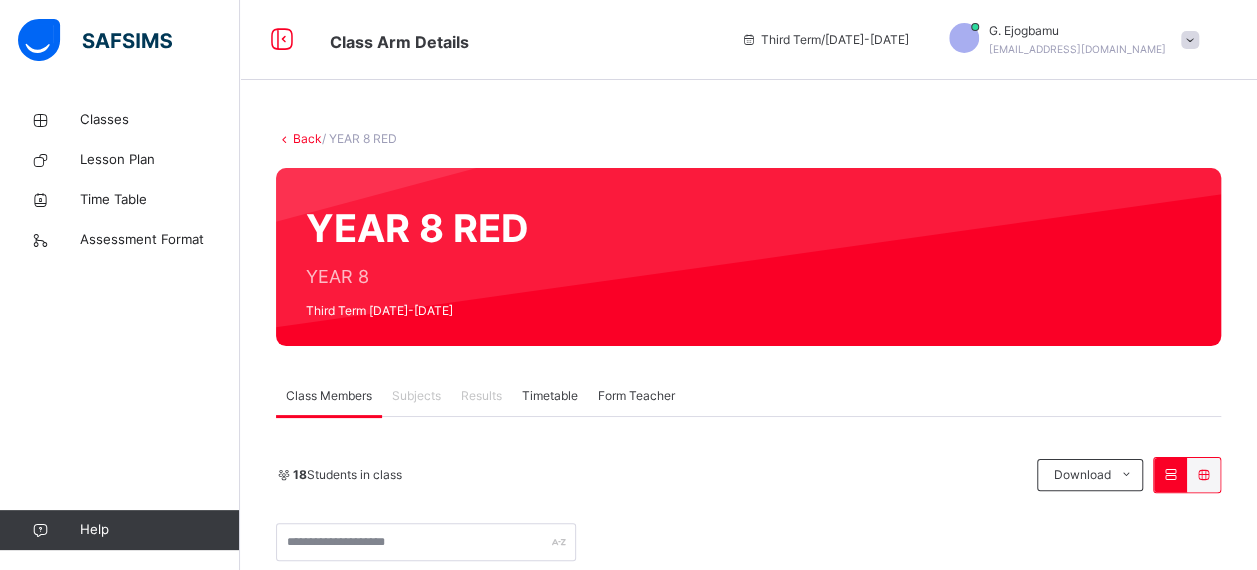 click on "Classes" at bounding box center [160, 120] 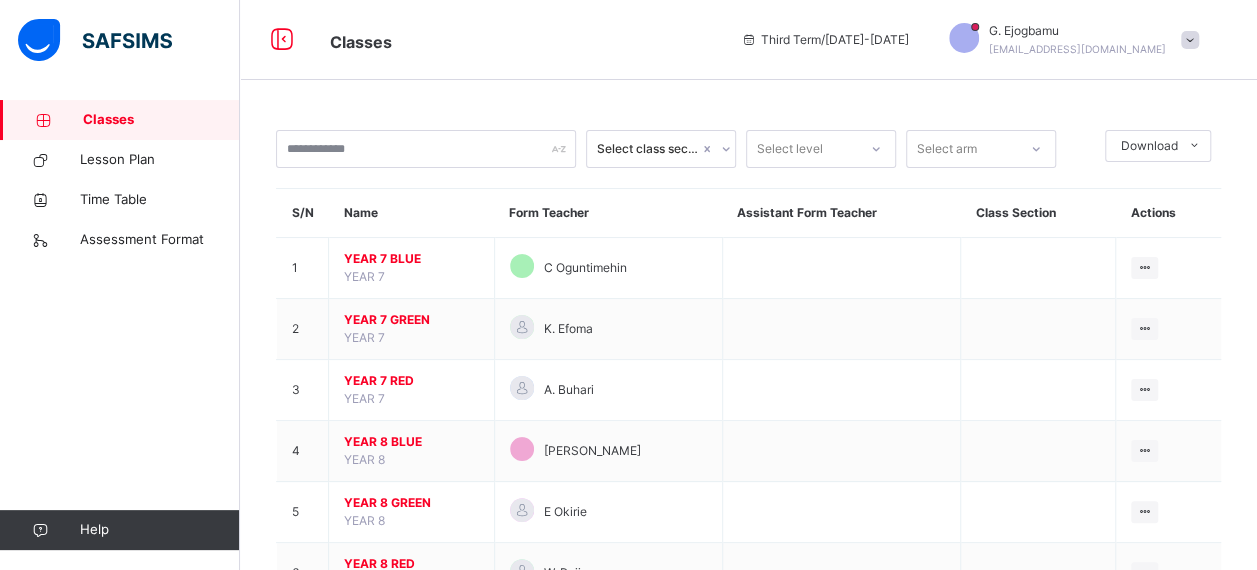 scroll, scrollTop: 263, scrollLeft: 0, axis: vertical 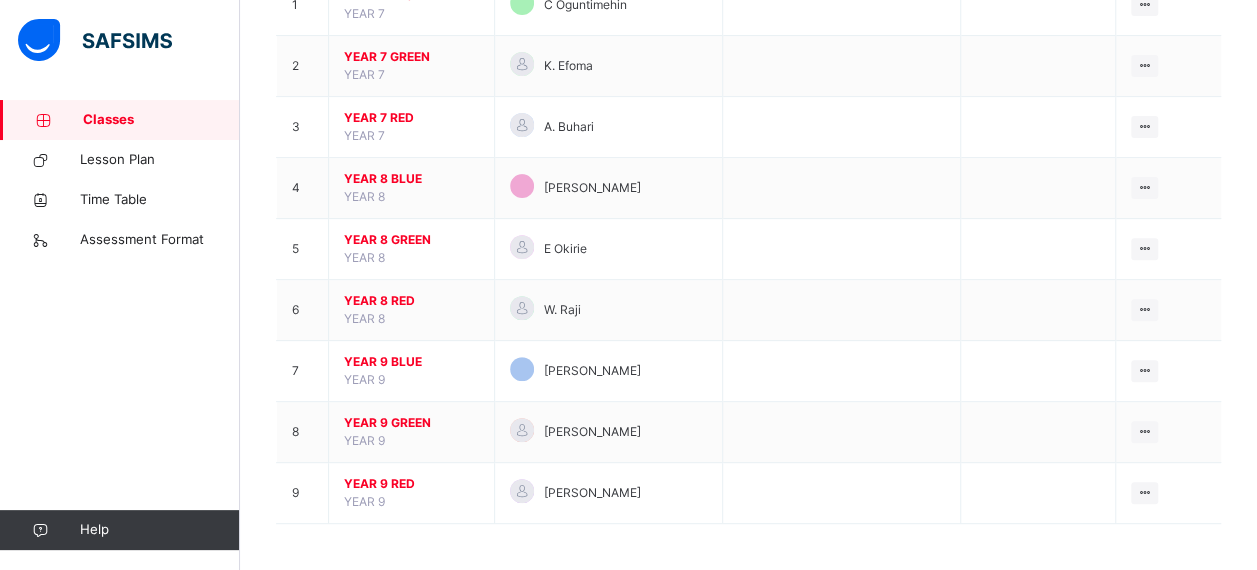 click on "YEAR 8   RED" at bounding box center (411, 301) 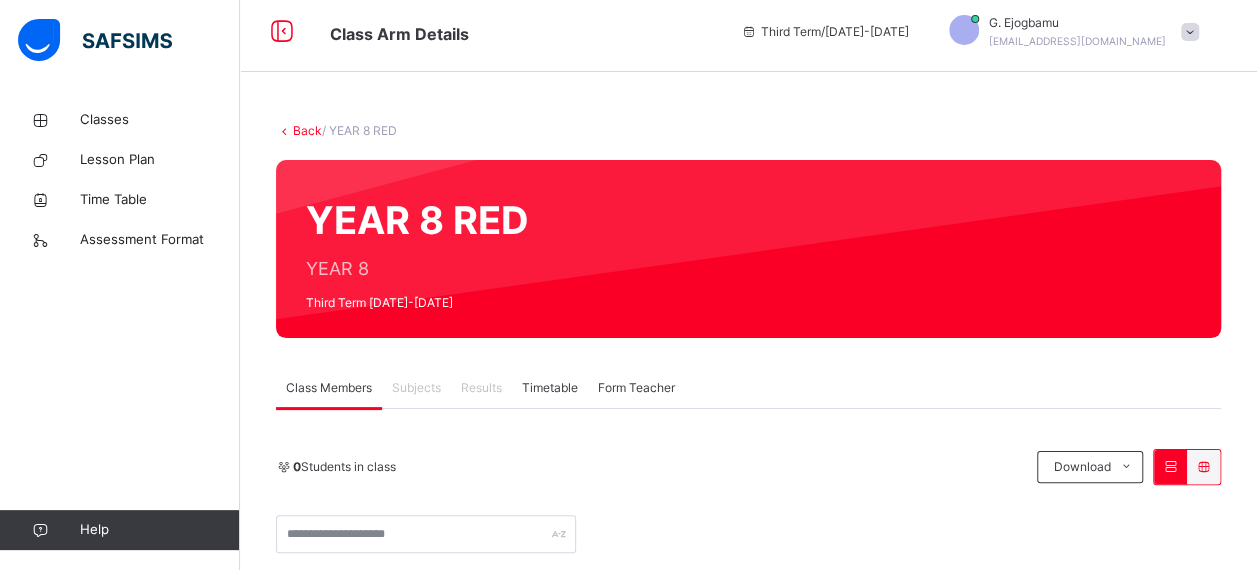 scroll, scrollTop: 263, scrollLeft: 0, axis: vertical 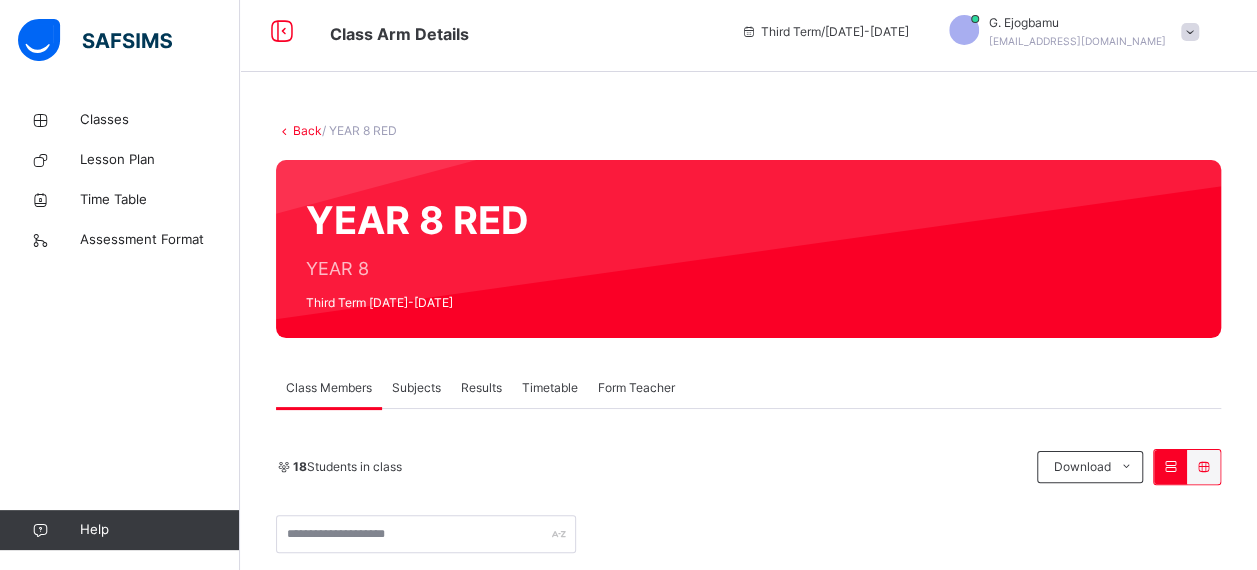 click on "Subjects" at bounding box center (416, 388) 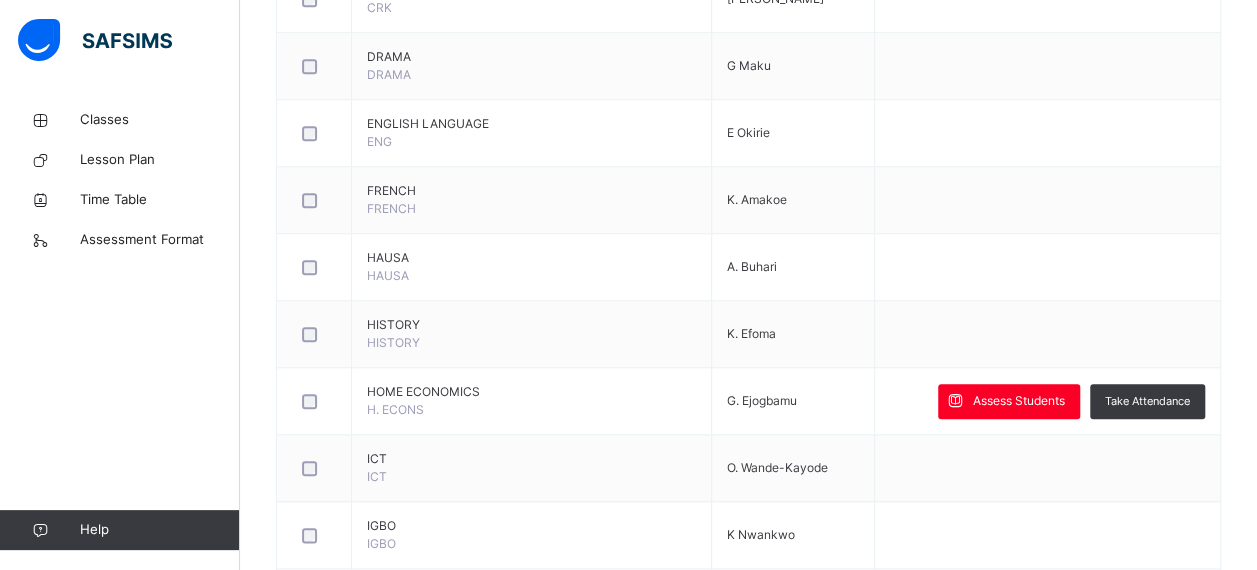 scroll, scrollTop: 876, scrollLeft: 0, axis: vertical 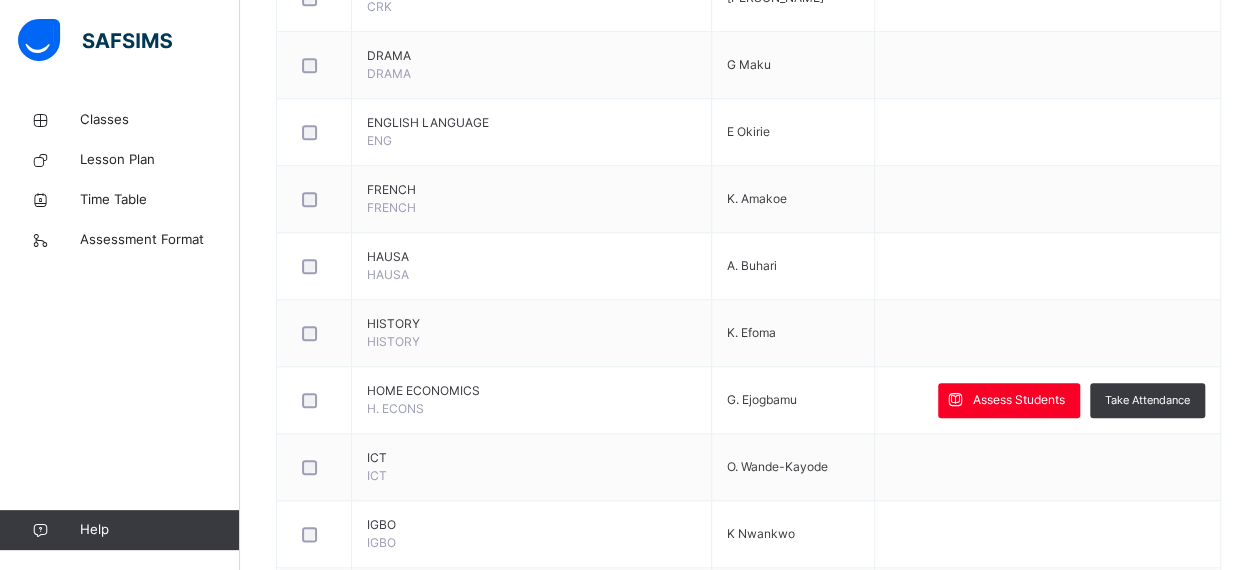 click on "Assess Students" at bounding box center [1019, 400] 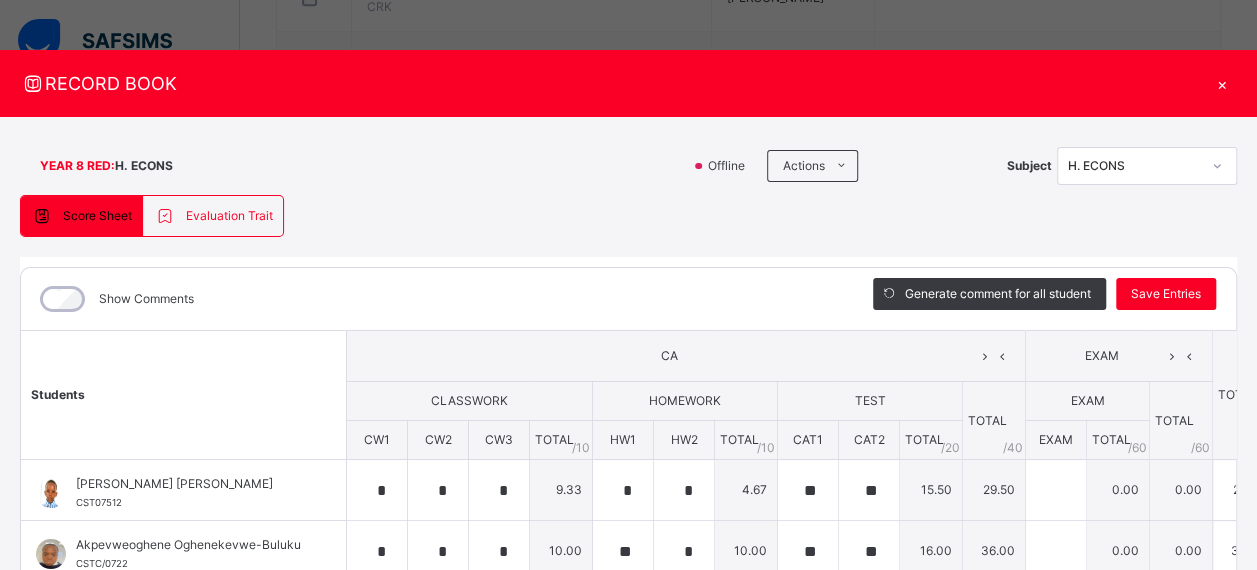 type on "*" 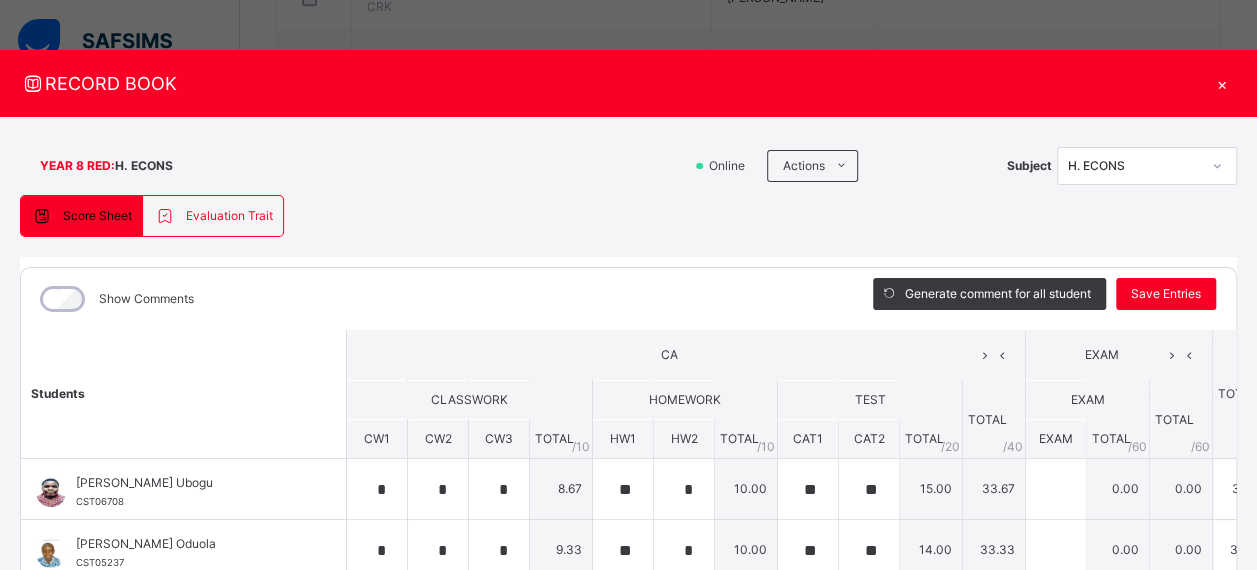 scroll, scrollTop: 332, scrollLeft: 0, axis: vertical 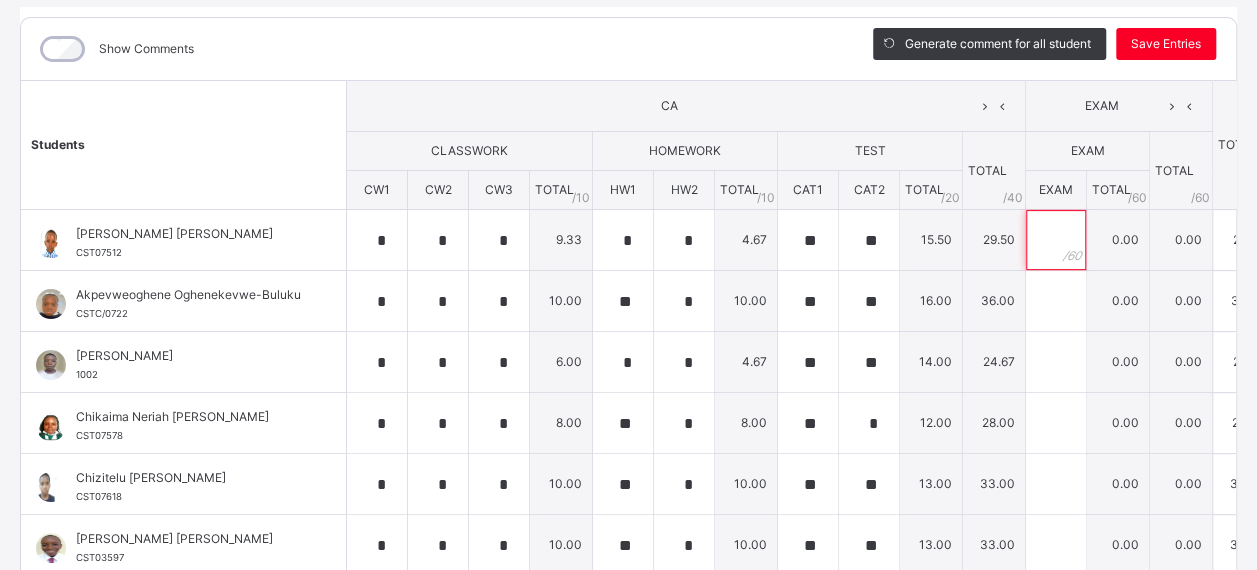 click at bounding box center [1056, 240] 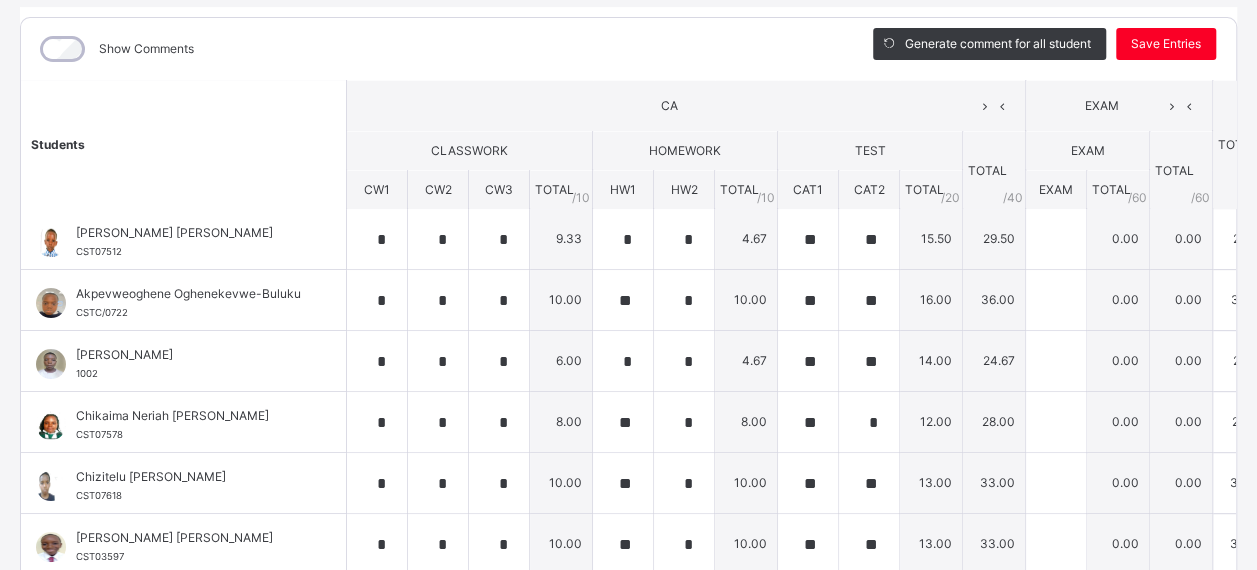 scroll, scrollTop: 0, scrollLeft: 0, axis: both 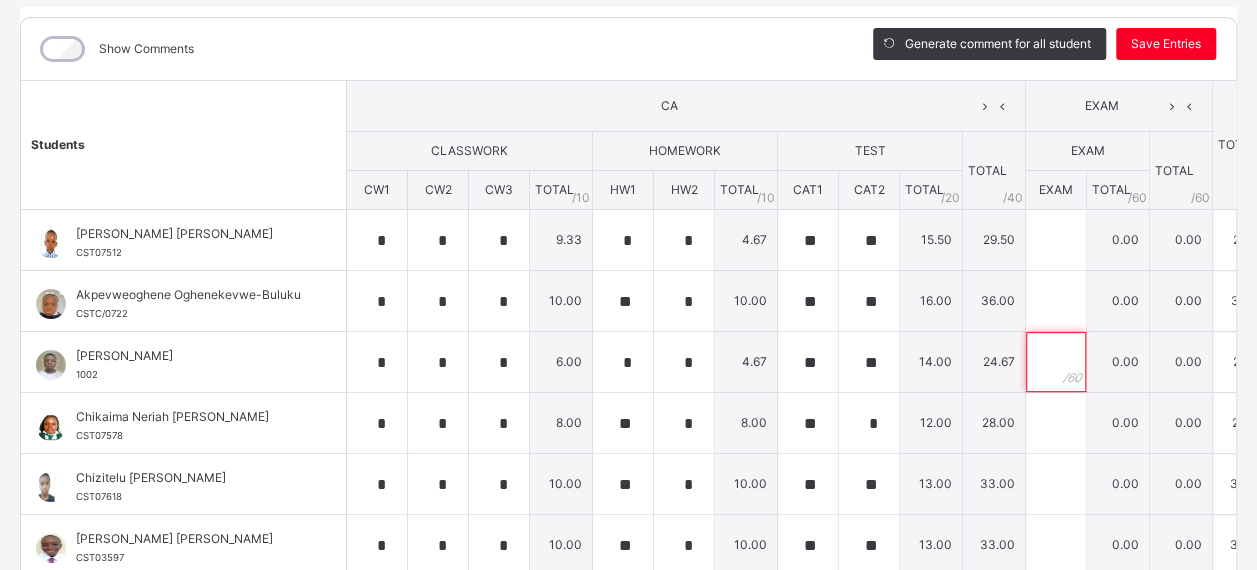 click at bounding box center (1056, 362) 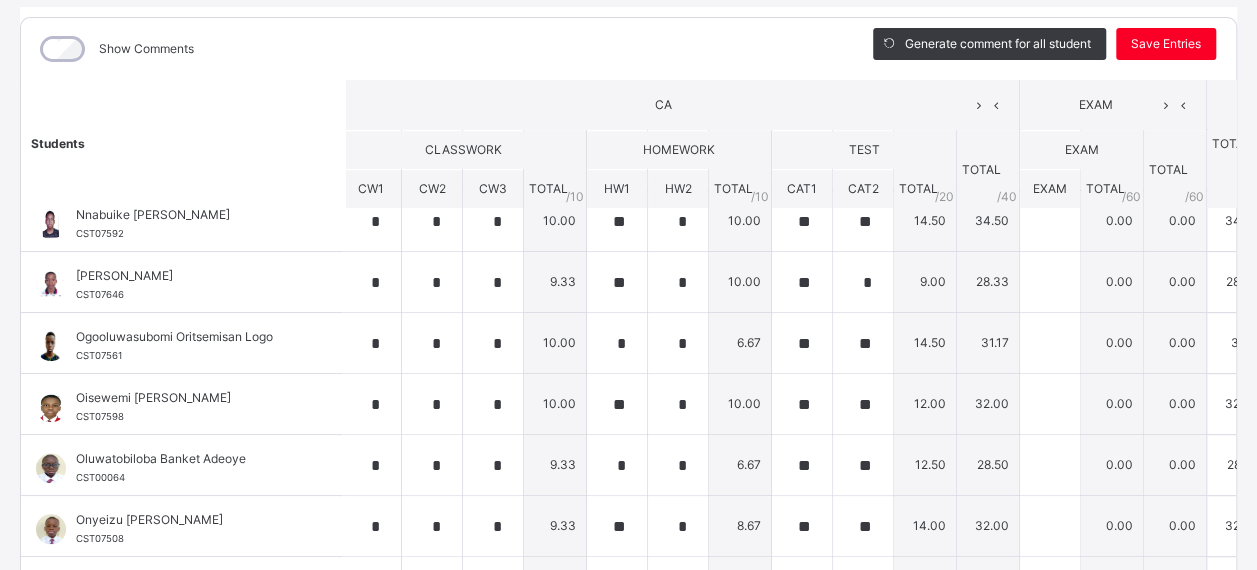 scroll, scrollTop: 736, scrollLeft: 6, axis: both 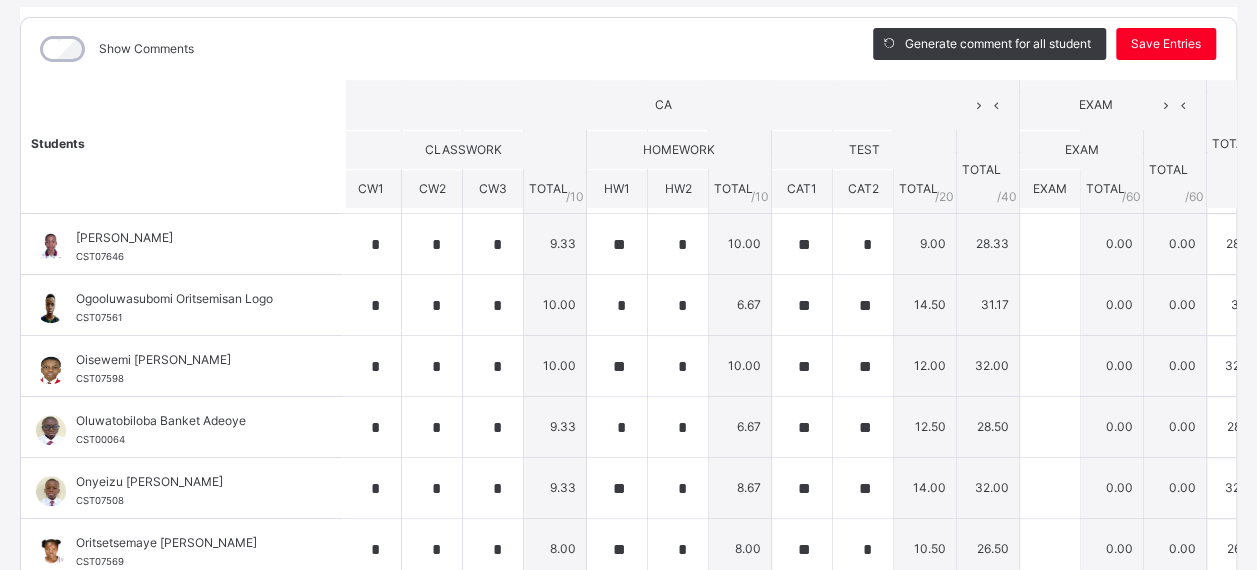 type on "**" 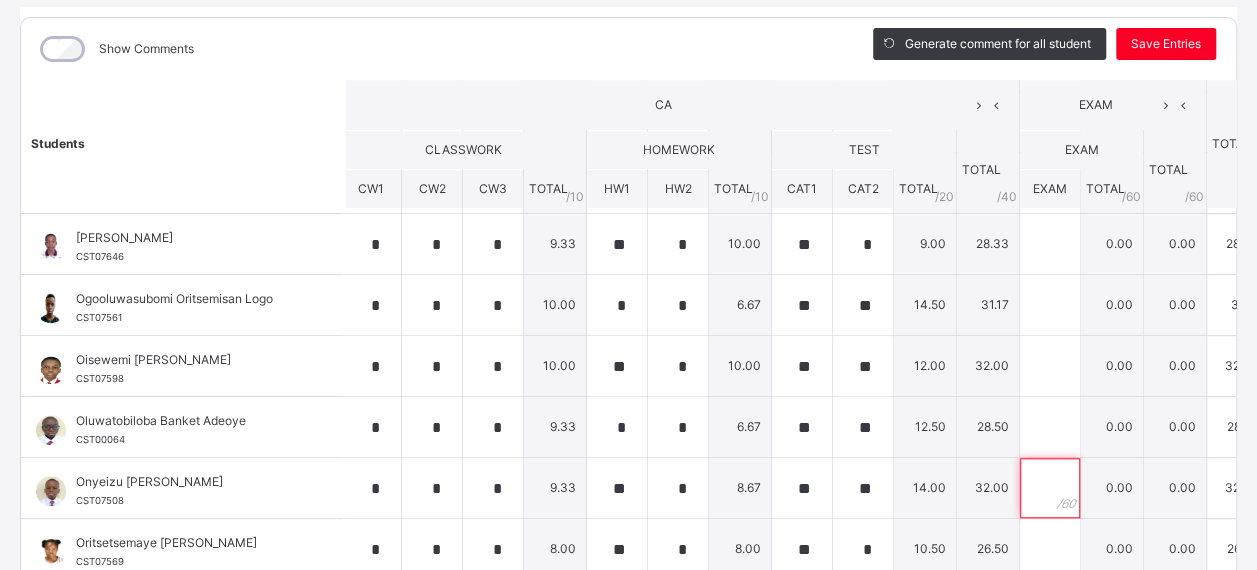 click at bounding box center [1050, 488] 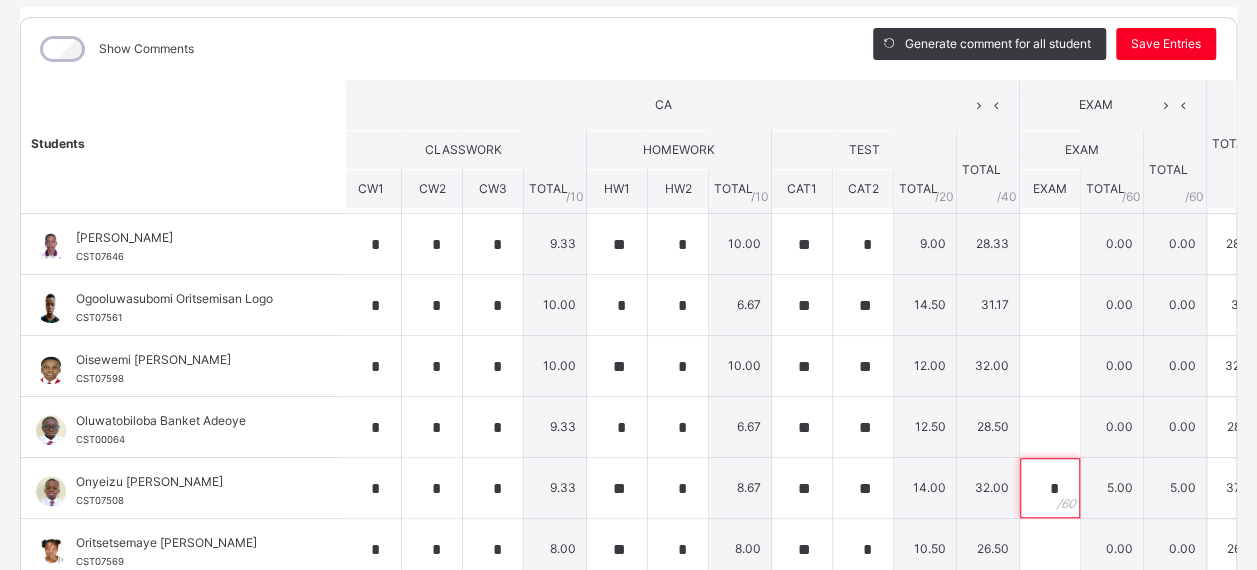 type on "**" 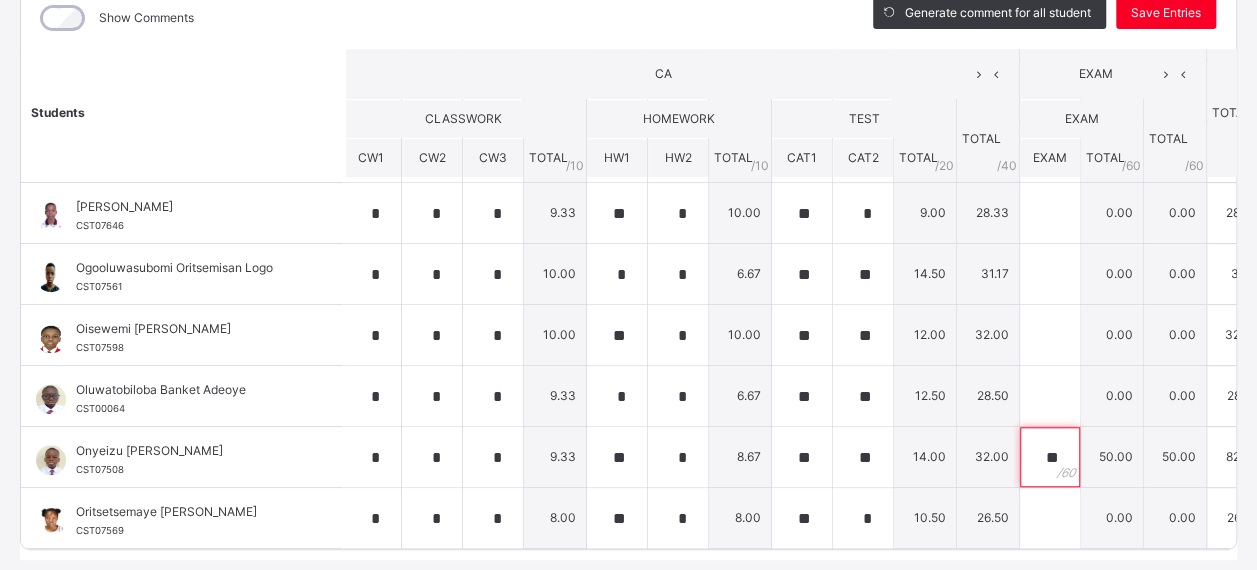 scroll, scrollTop: 322, scrollLeft: 0, axis: vertical 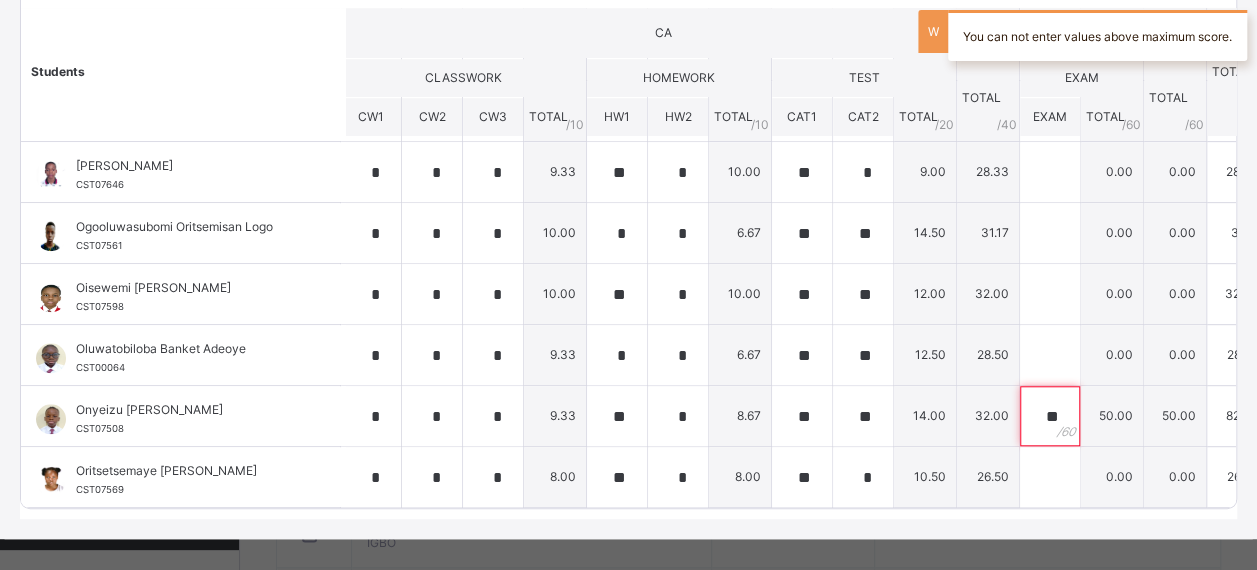 type on "**" 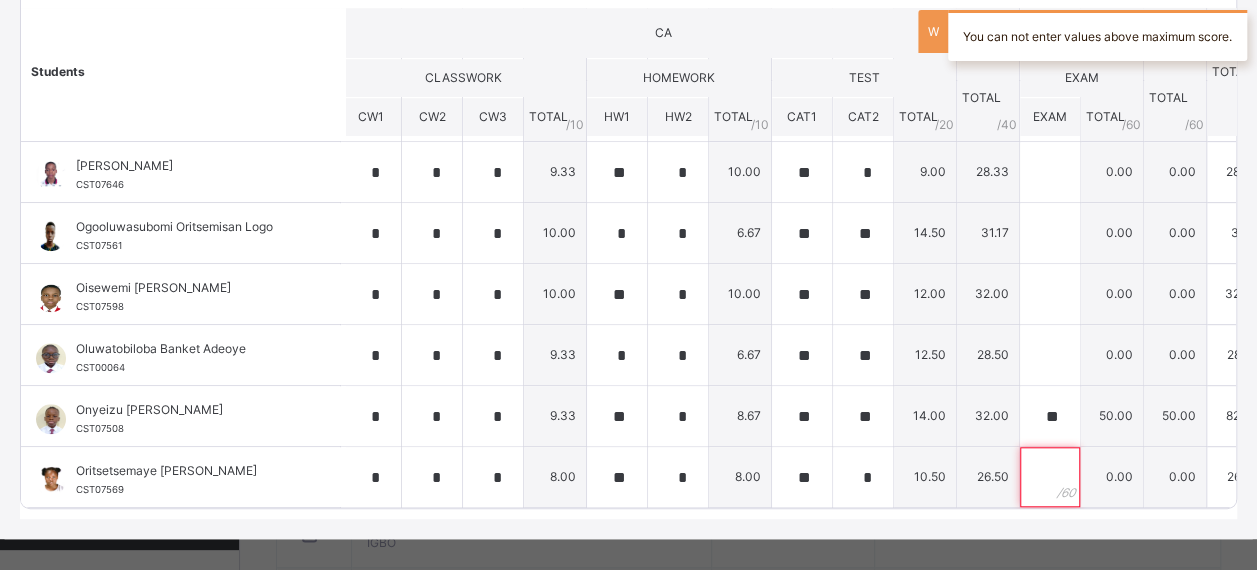 click at bounding box center (1050, 477) 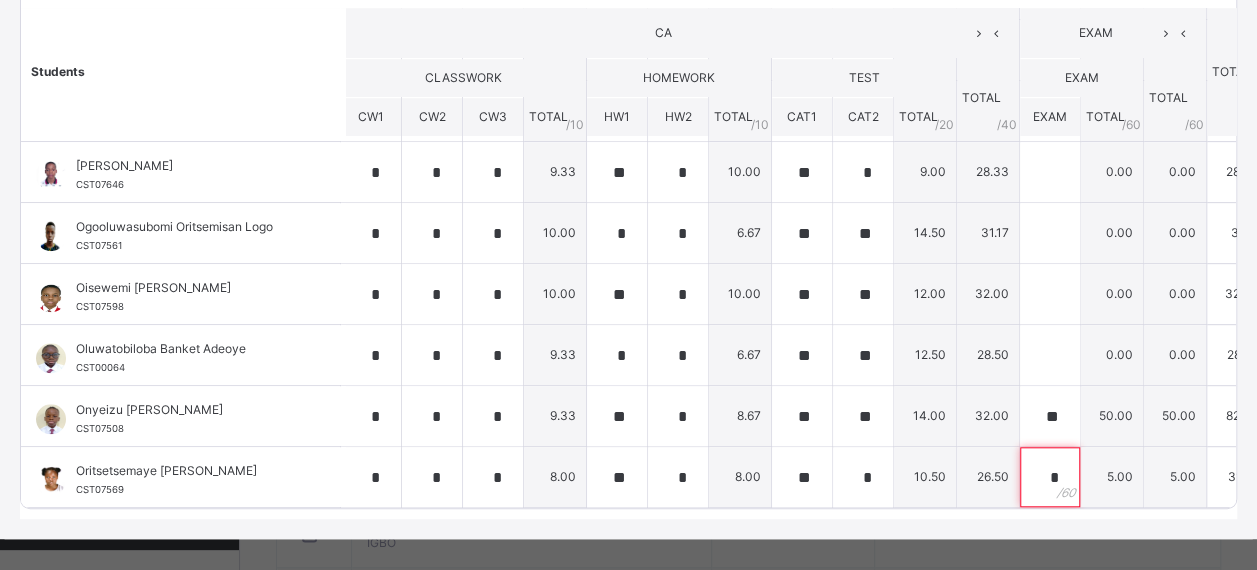 type on "**" 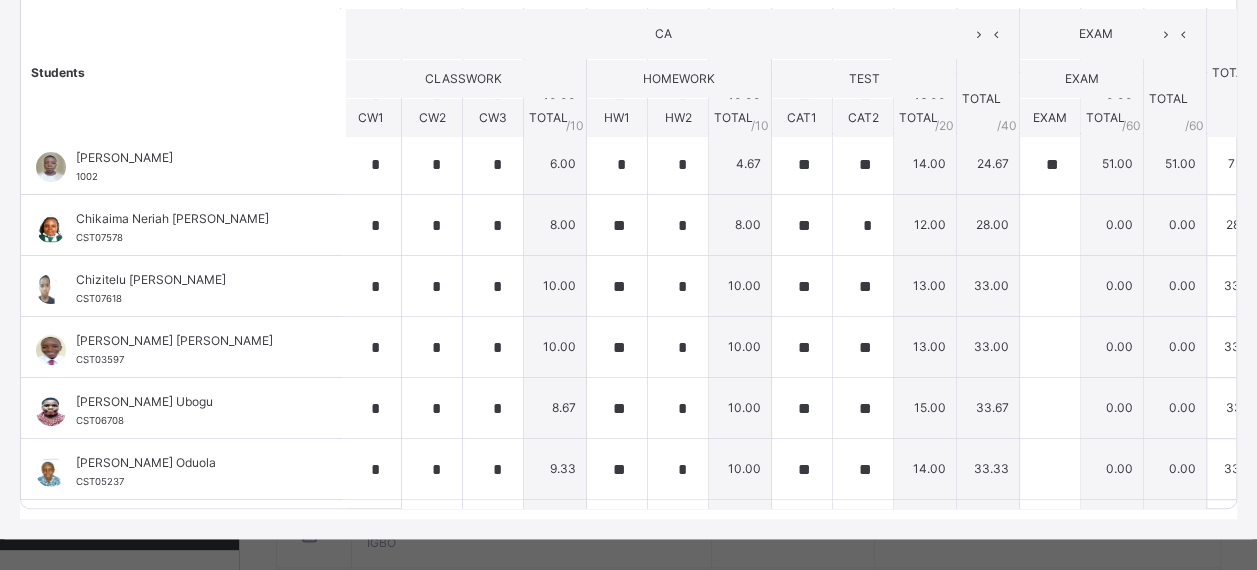 scroll, scrollTop: 80, scrollLeft: 6, axis: both 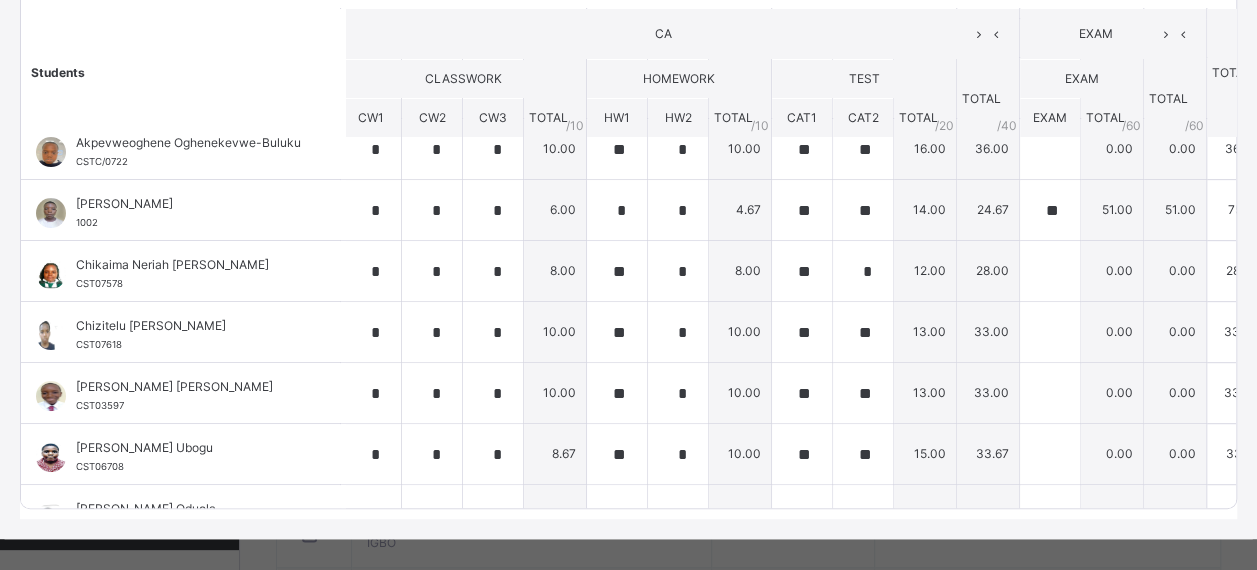 type on "**" 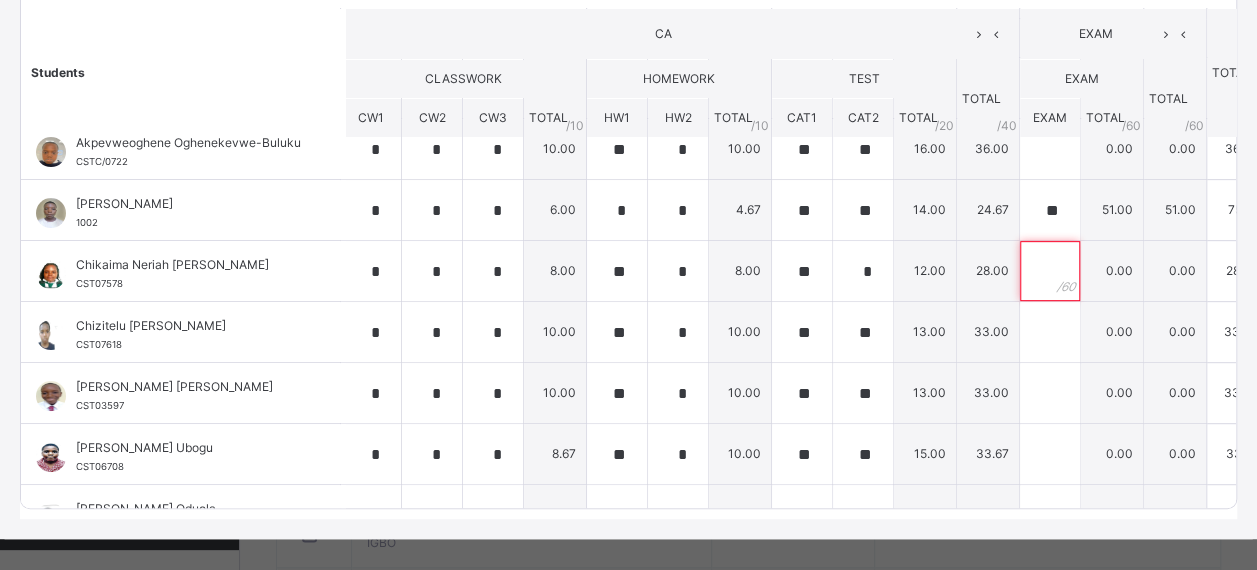 click at bounding box center (1050, 271) 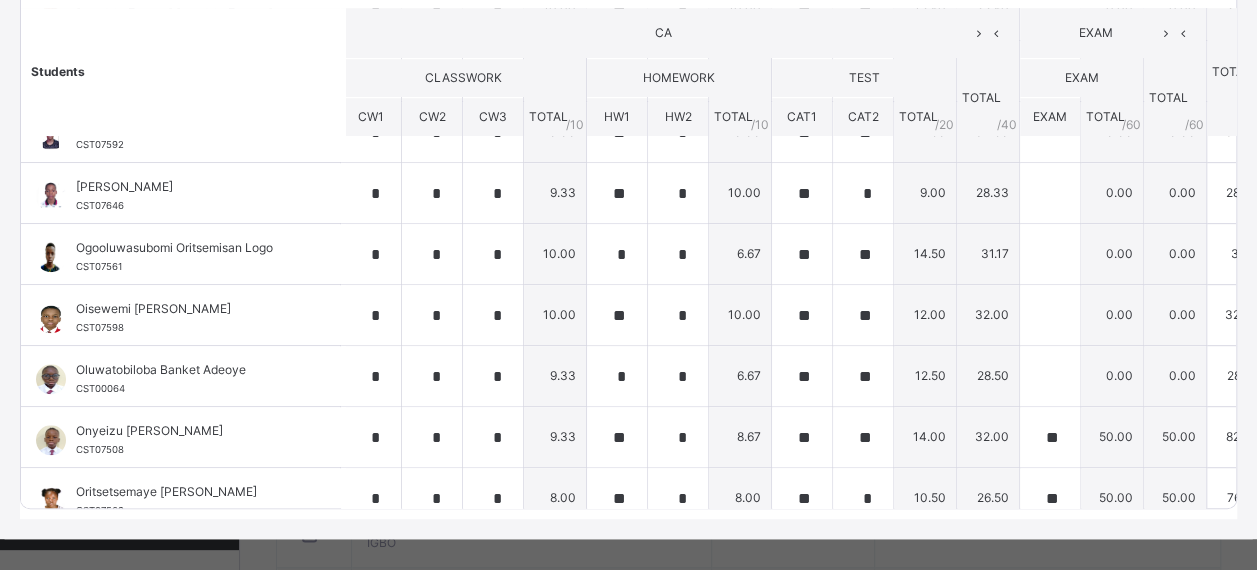 scroll, scrollTop: 706, scrollLeft: 6, axis: both 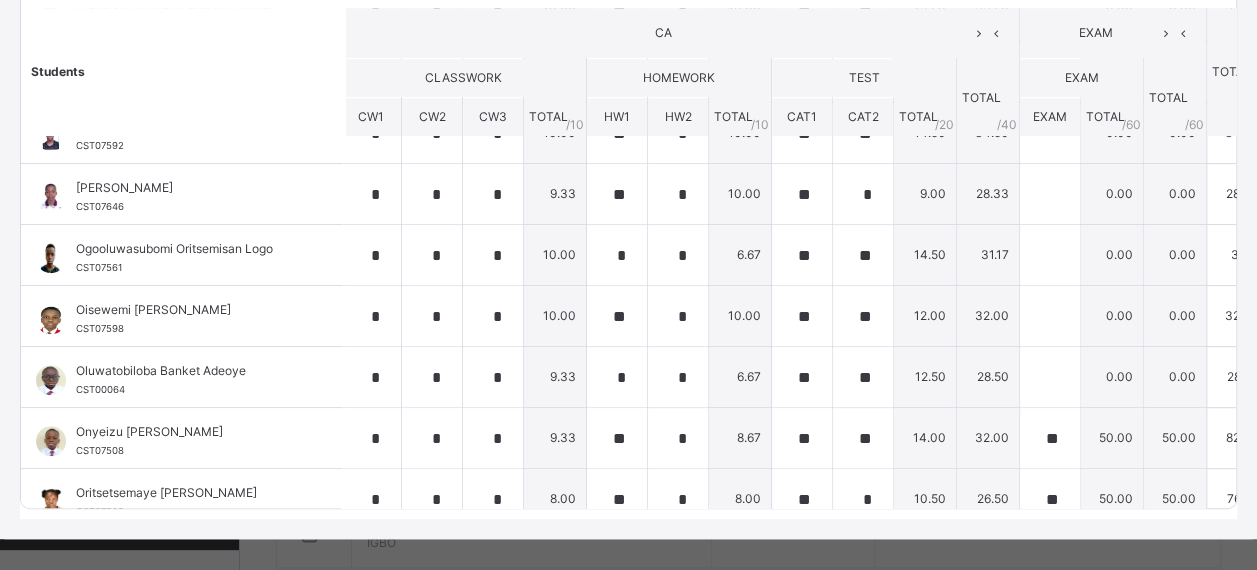 type on "**" 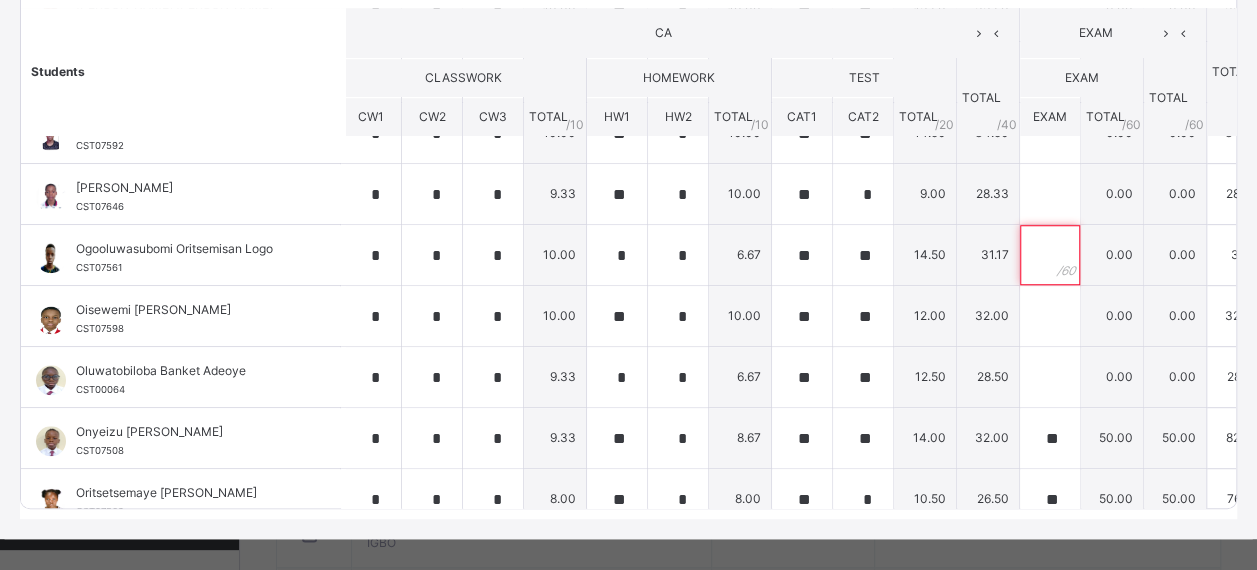 click at bounding box center (1050, 255) 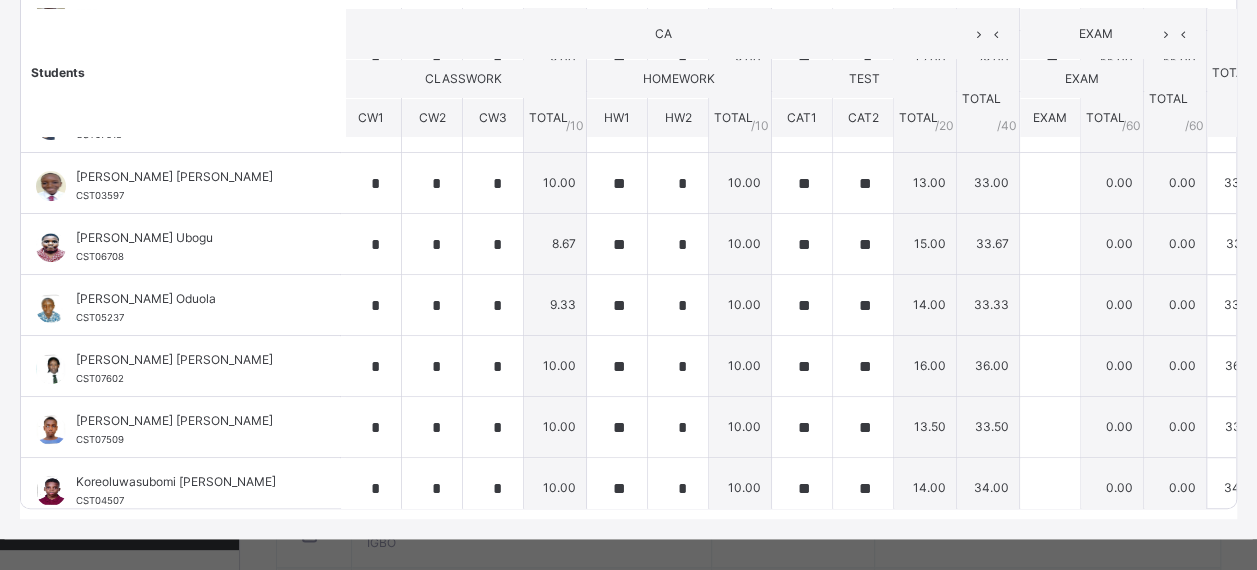 scroll, scrollTop: 288, scrollLeft: 6, axis: both 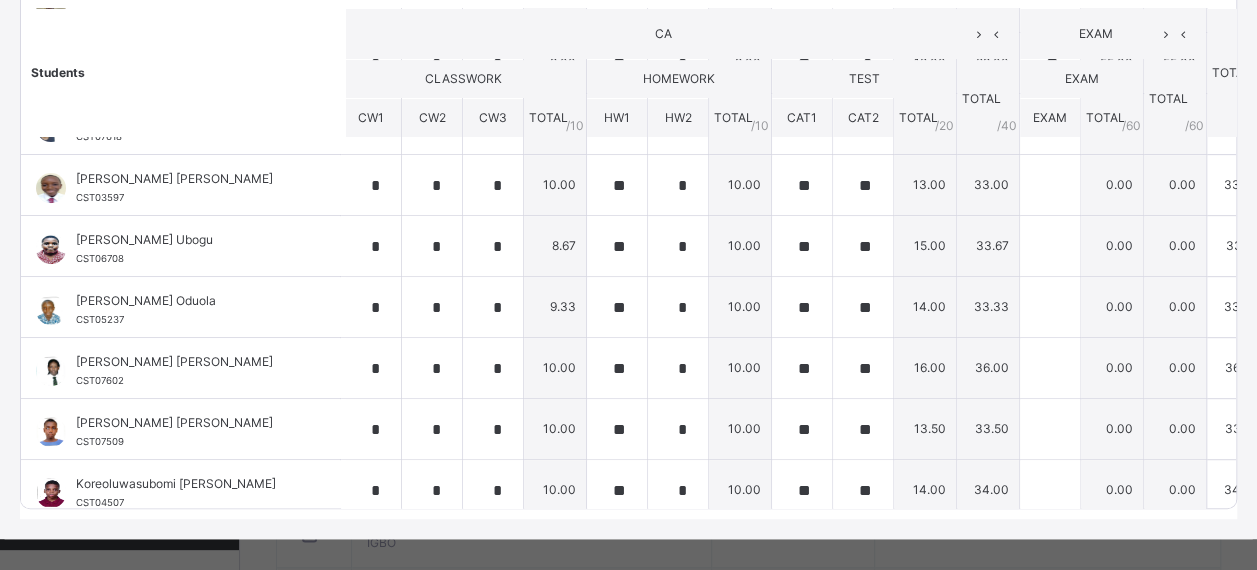 type on "**" 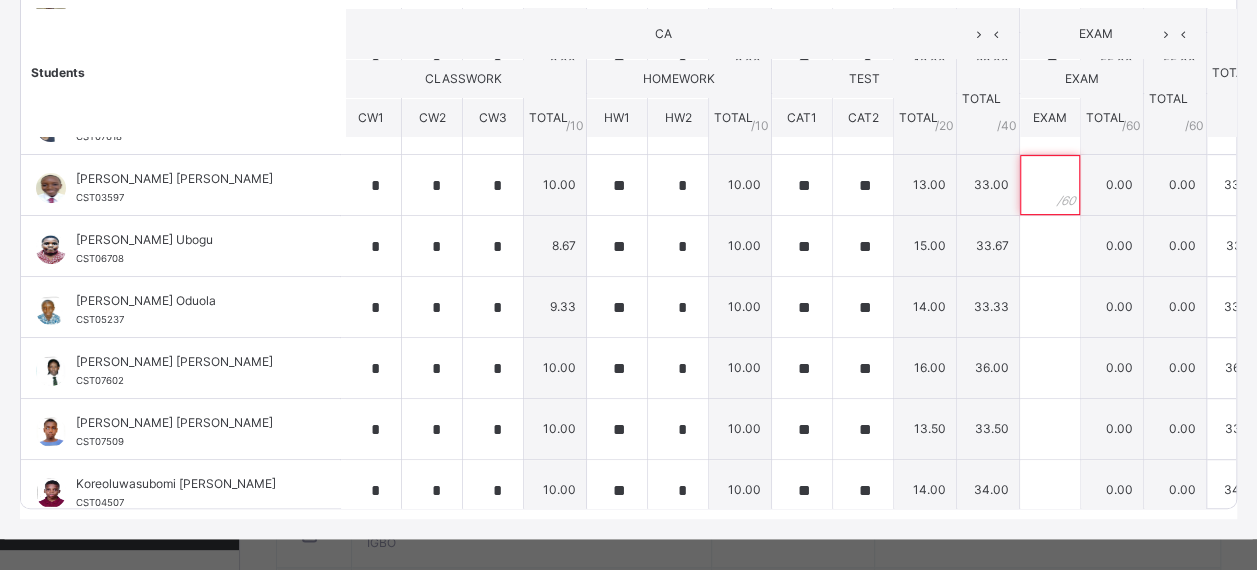 click at bounding box center [1050, 185] 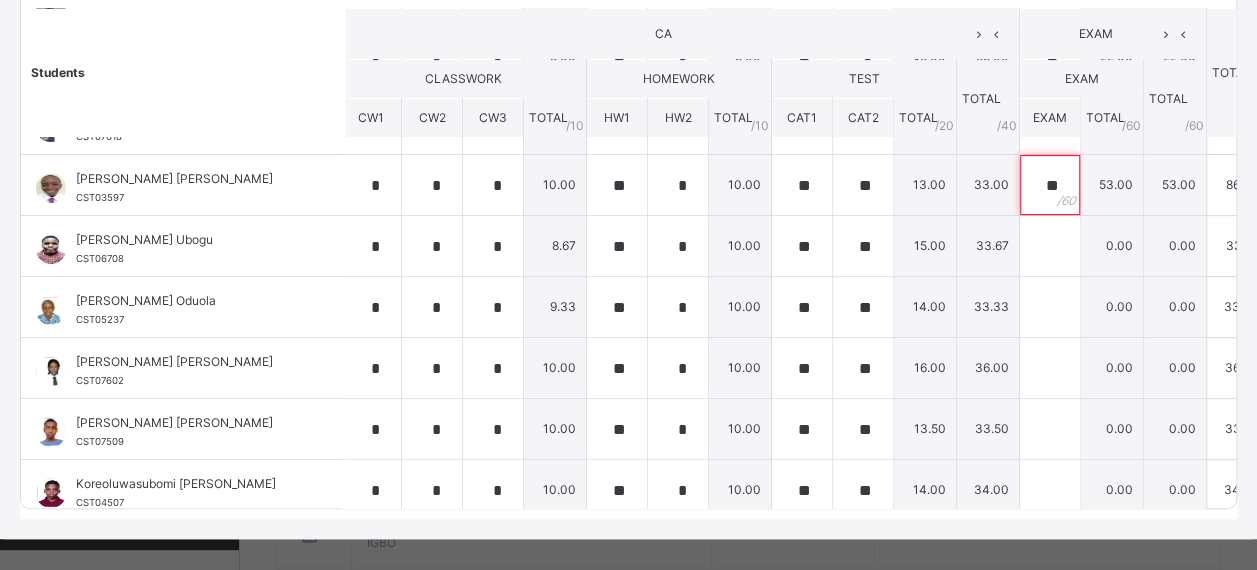 type on "**" 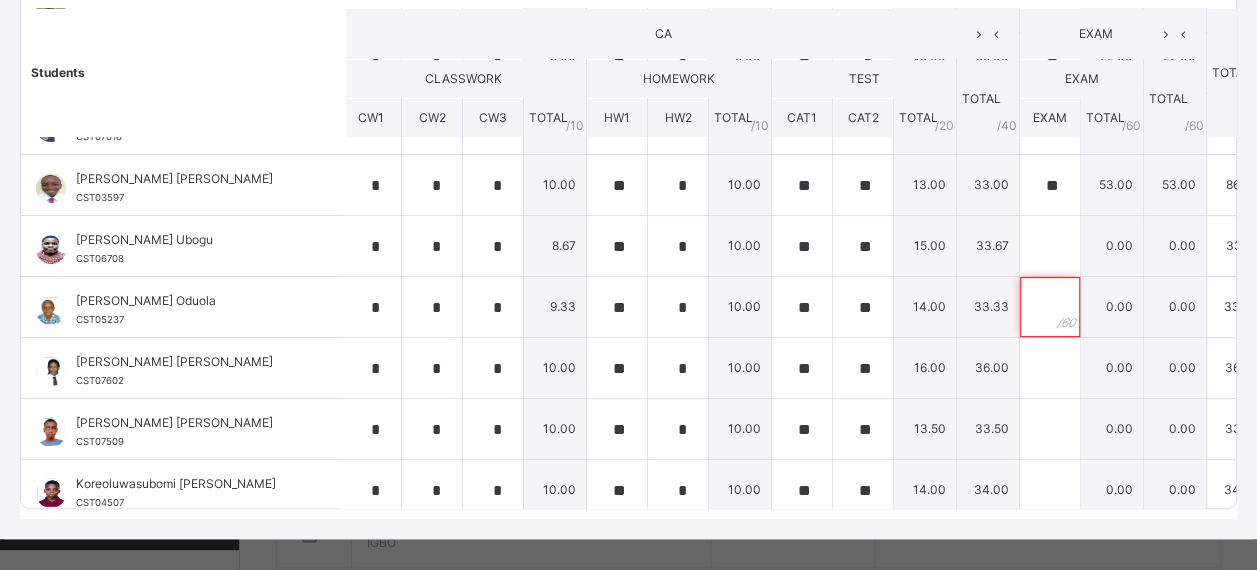 click at bounding box center [1050, 307] 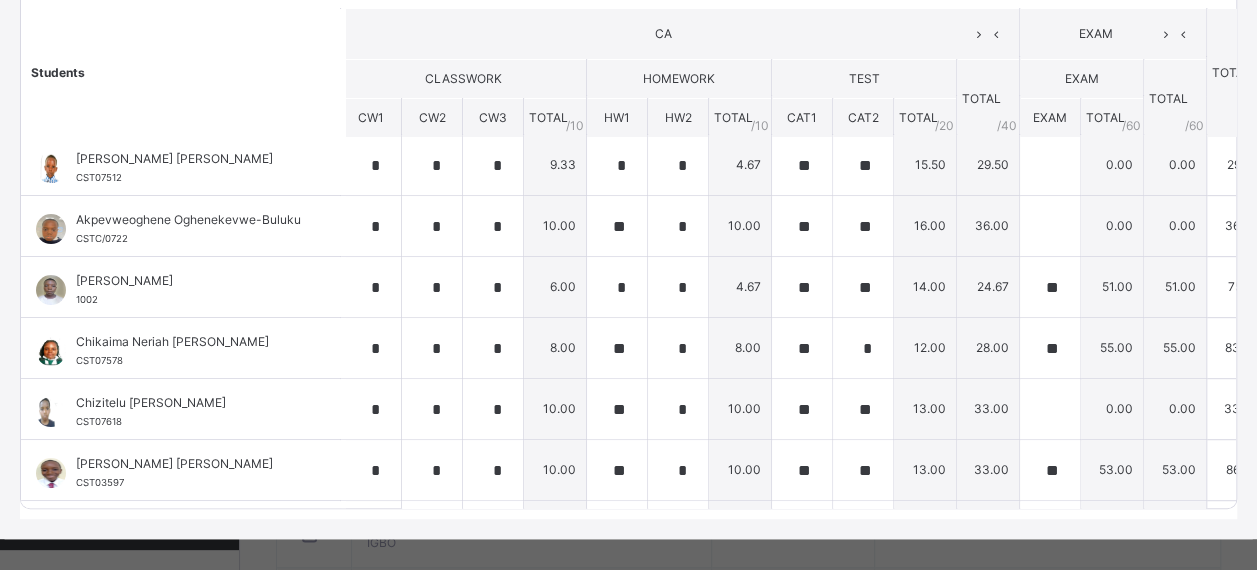 scroll, scrollTop: 0, scrollLeft: 6, axis: horizontal 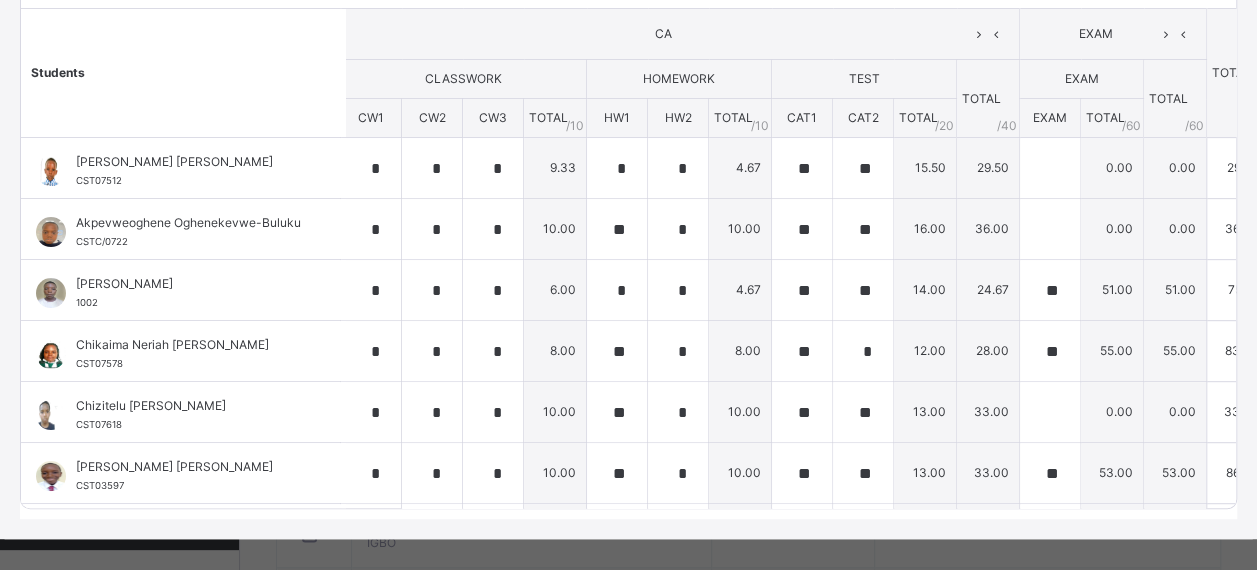 type on "**" 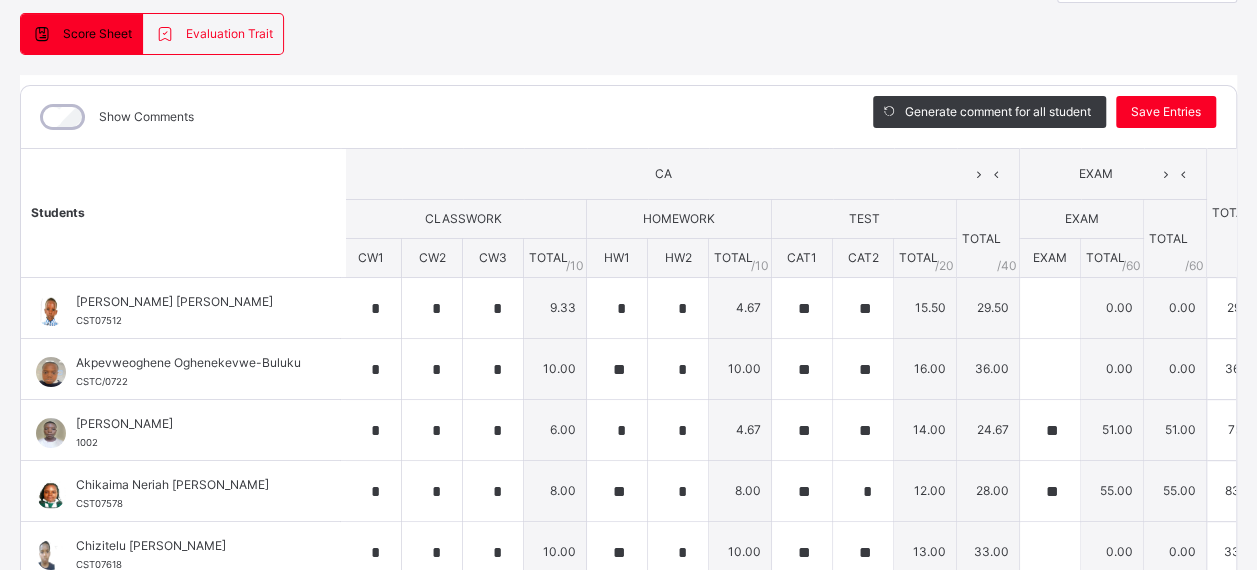 scroll, scrollTop: 177, scrollLeft: 0, axis: vertical 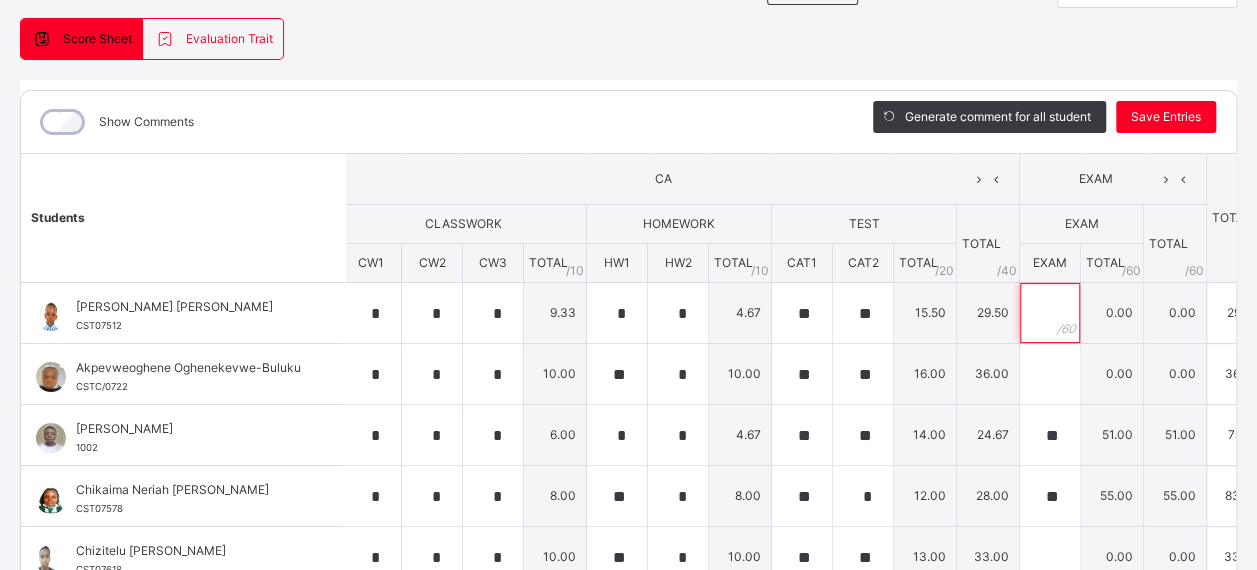click at bounding box center (1050, 313) 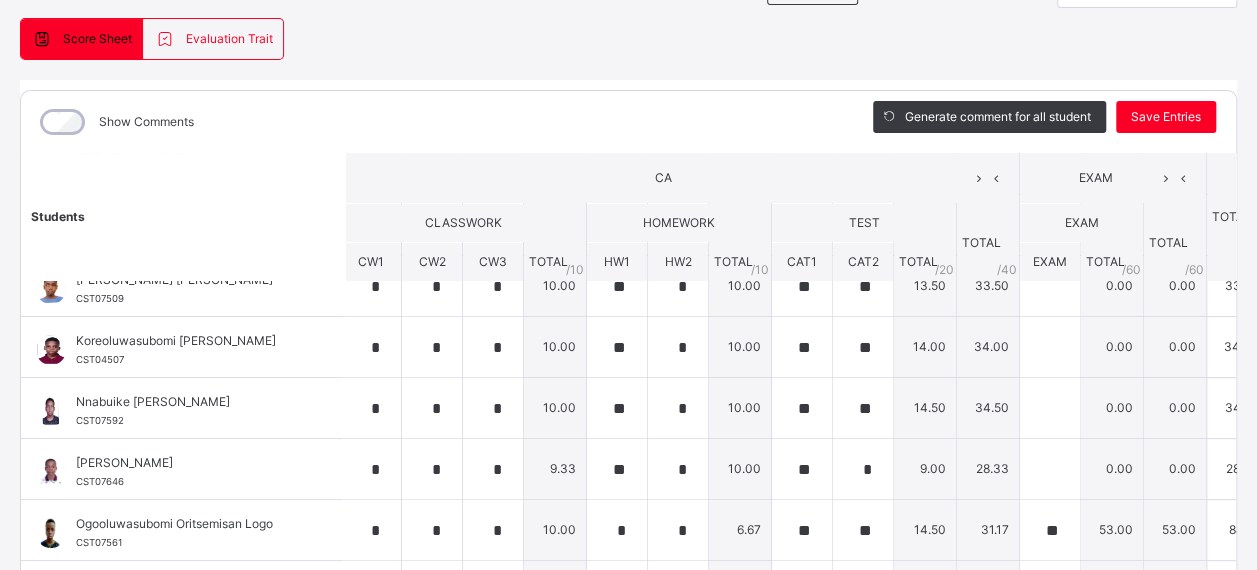 scroll, scrollTop: 573, scrollLeft: 6, axis: both 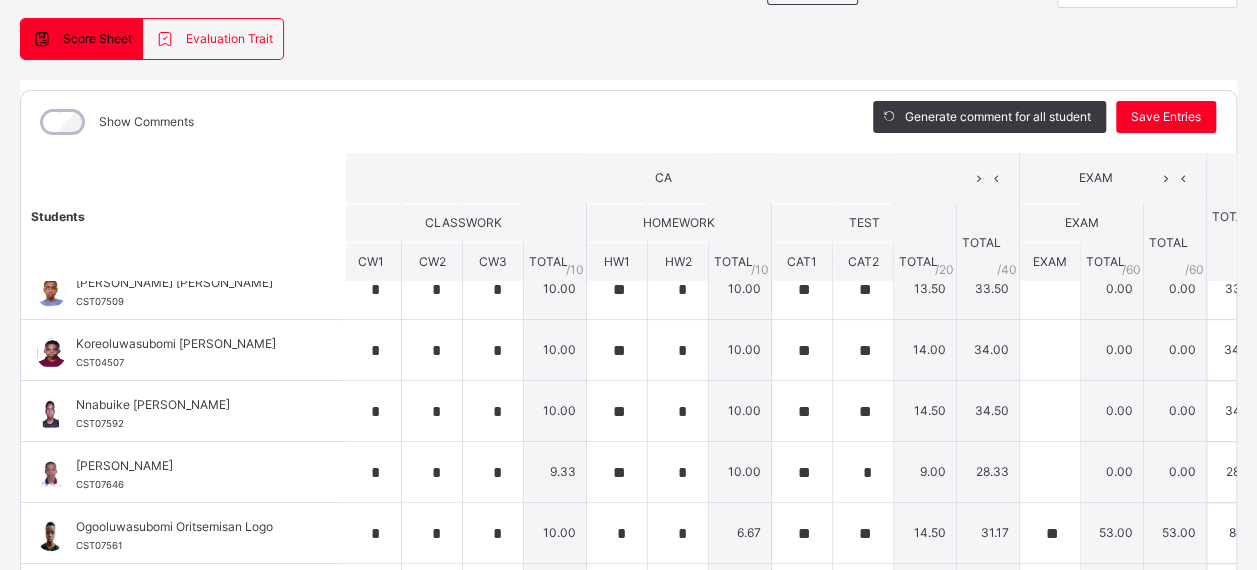 type on "**" 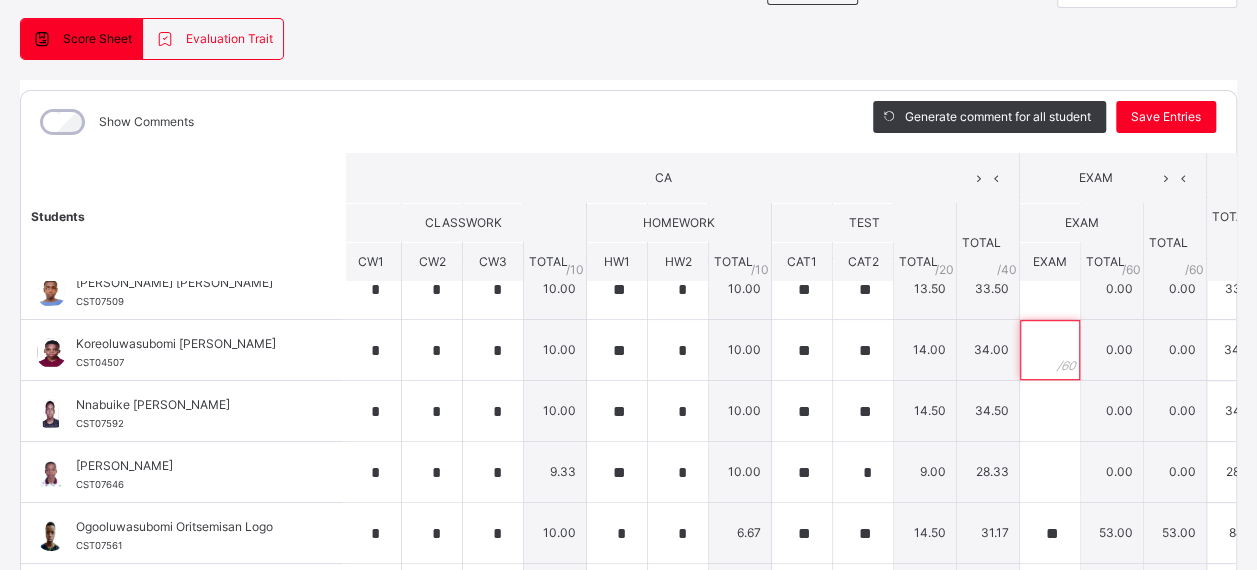 click at bounding box center [1050, 350] 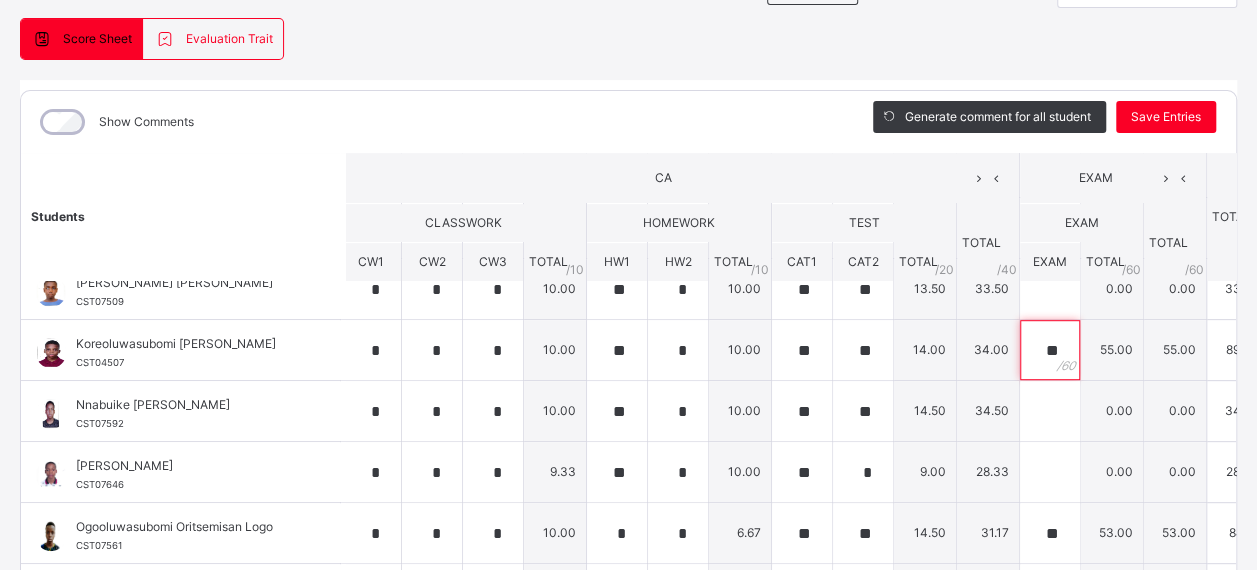 type on "**" 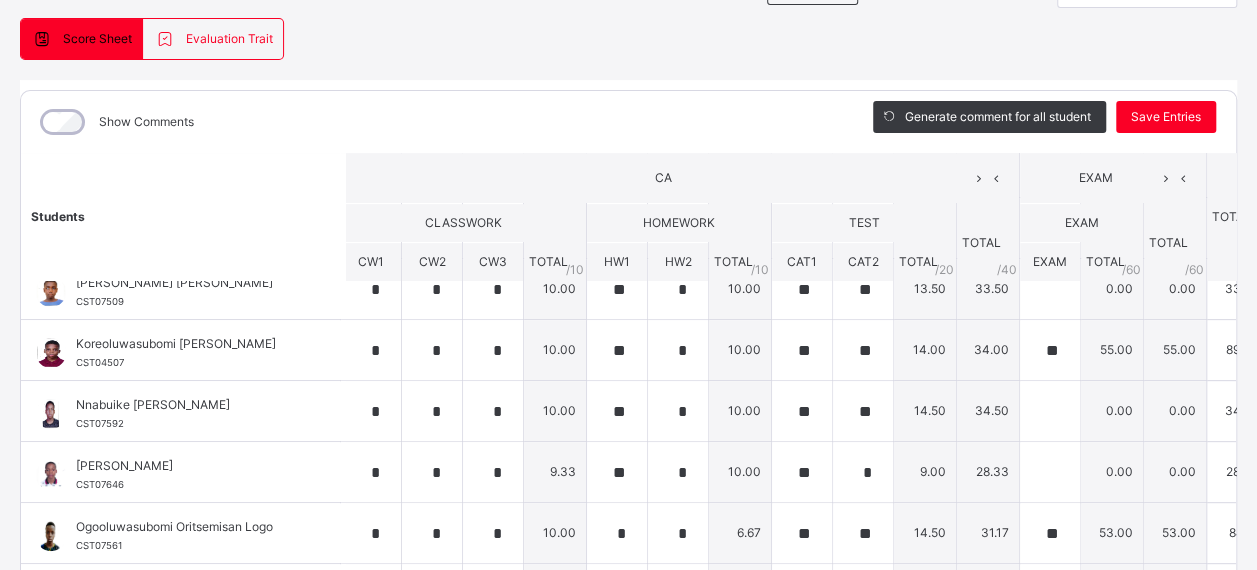 scroll, scrollTop: 736, scrollLeft: 6, axis: both 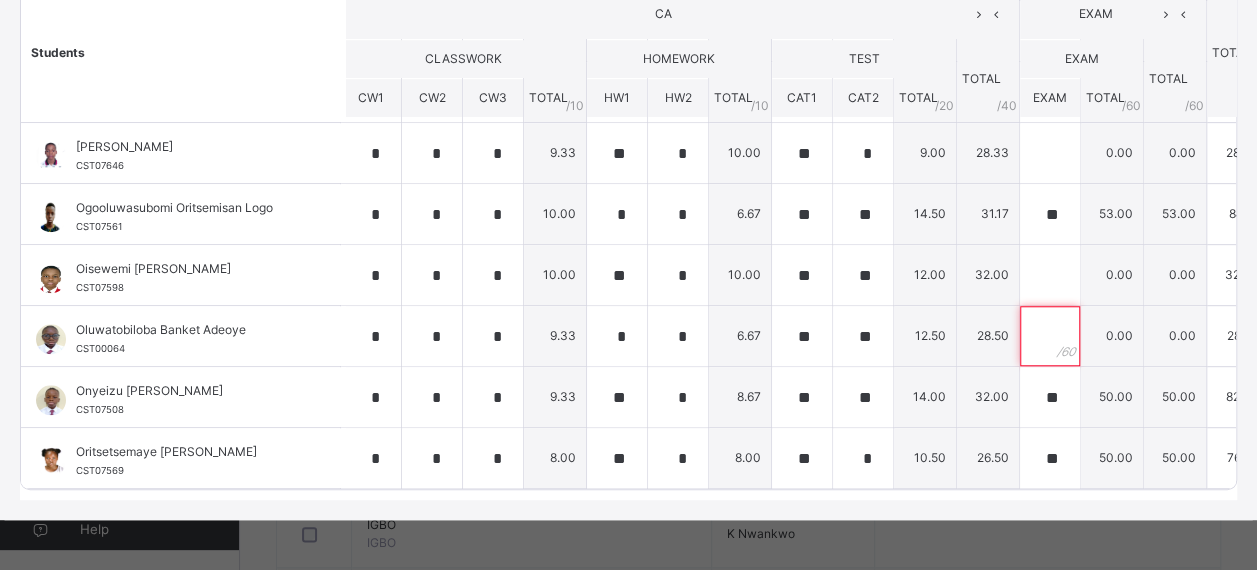 click at bounding box center [1050, 336] 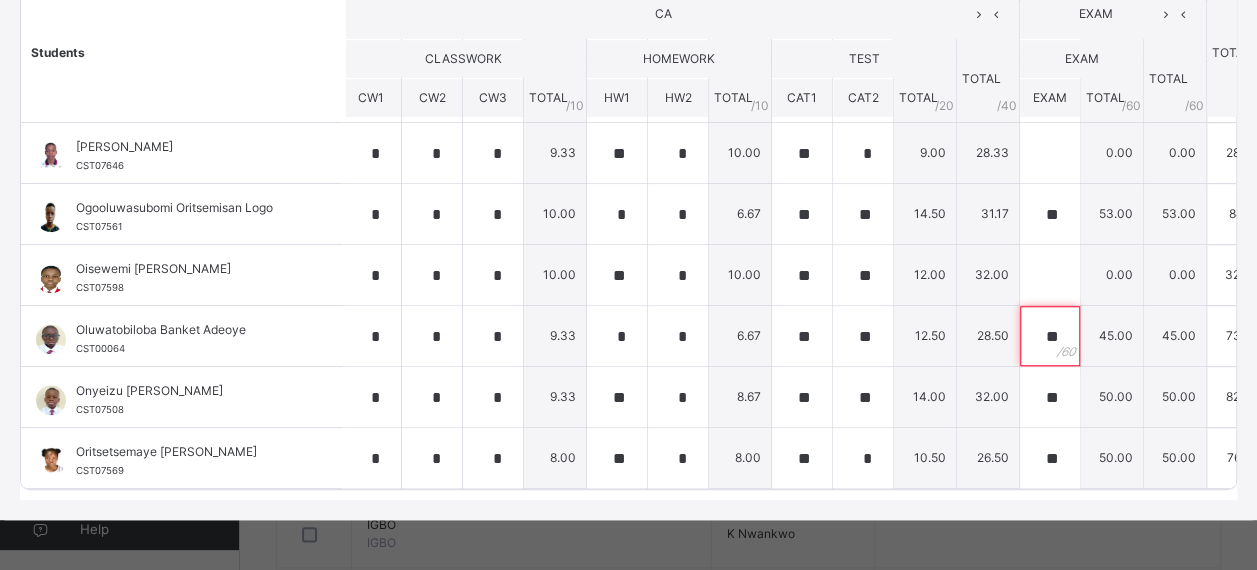 type on "**" 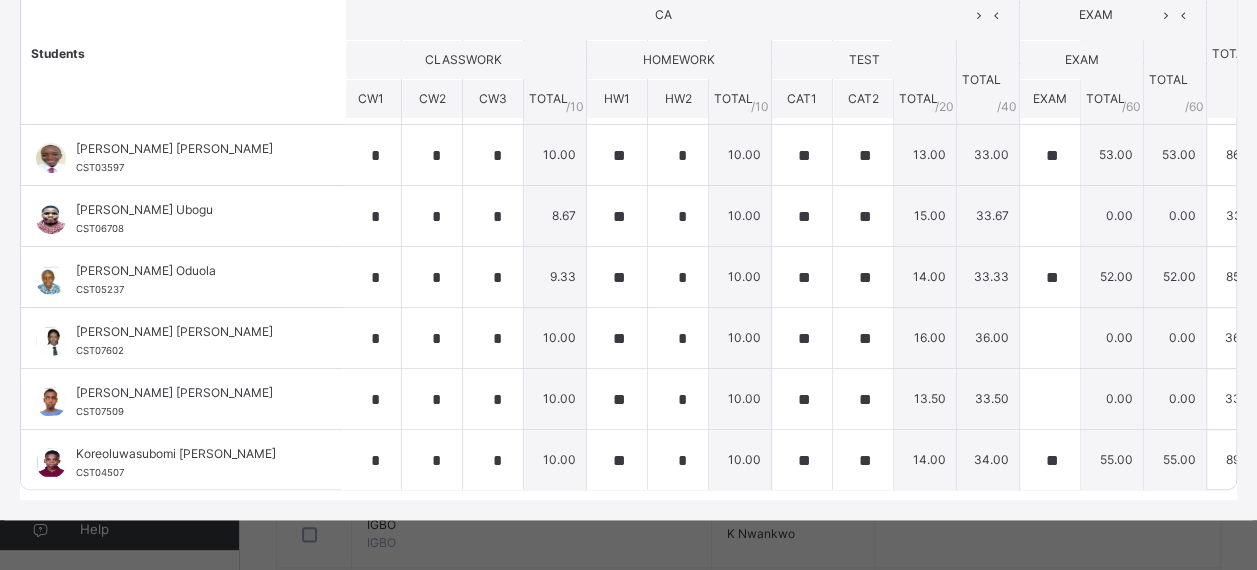 scroll, scrollTop: 271, scrollLeft: 6, axis: both 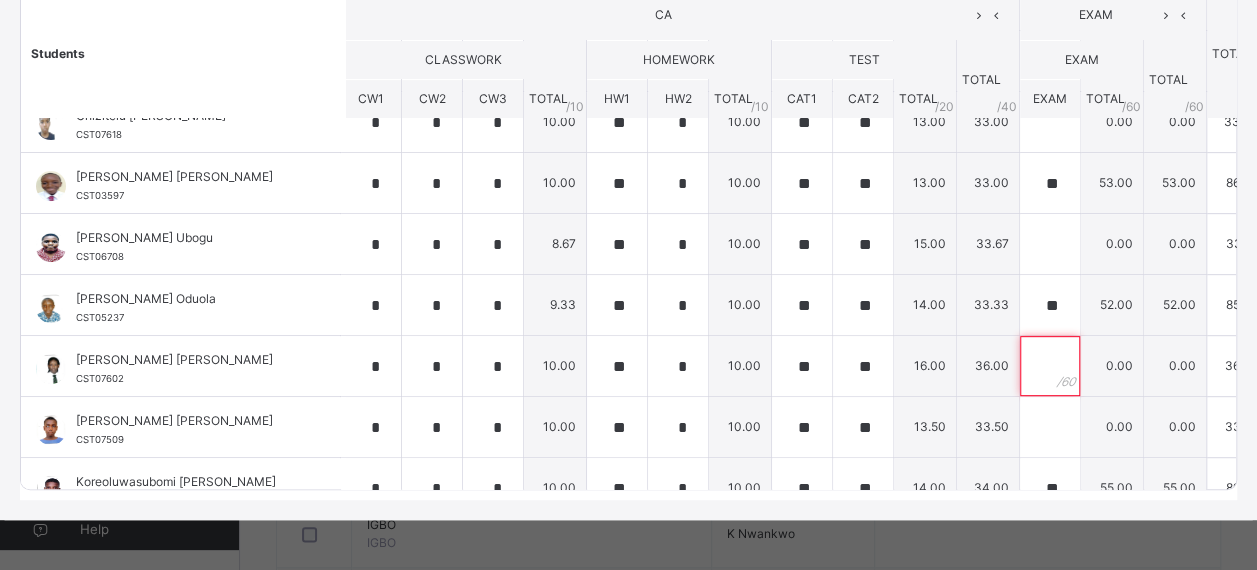 click at bounding box center (1050, 366) 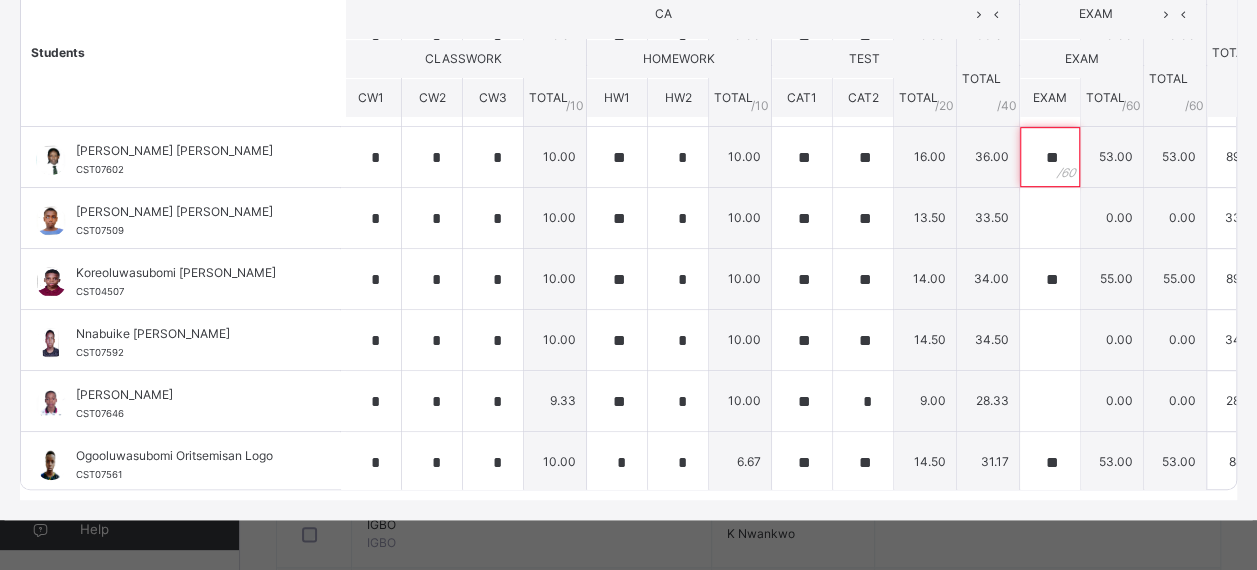 scroll, scrollTop: 520, scrollLeft: 6, axis: both 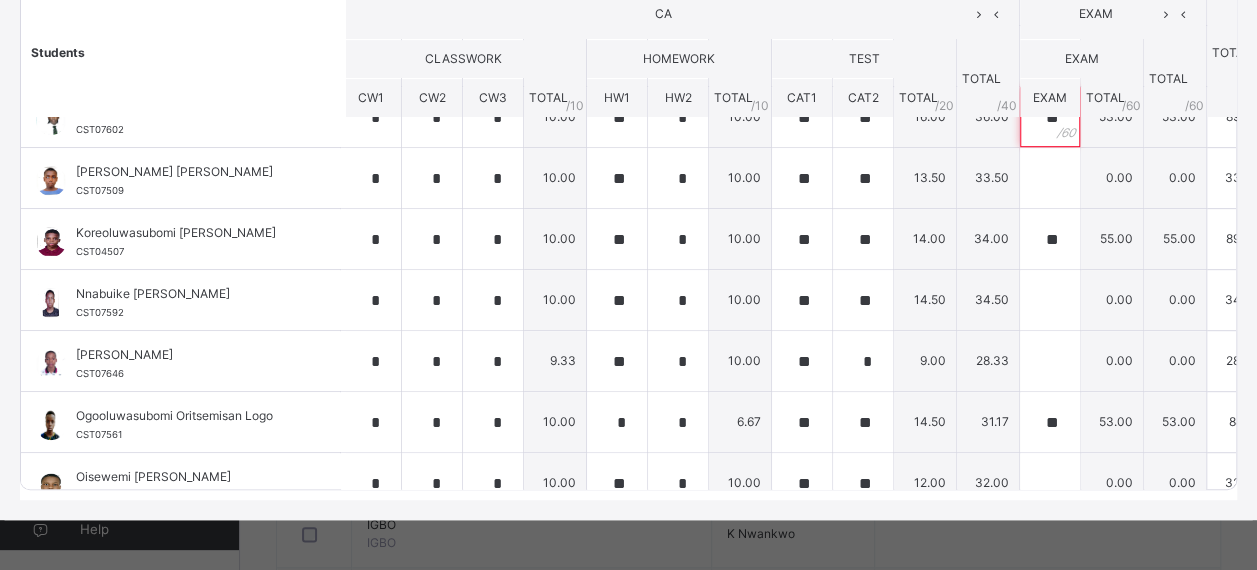 type on "**" 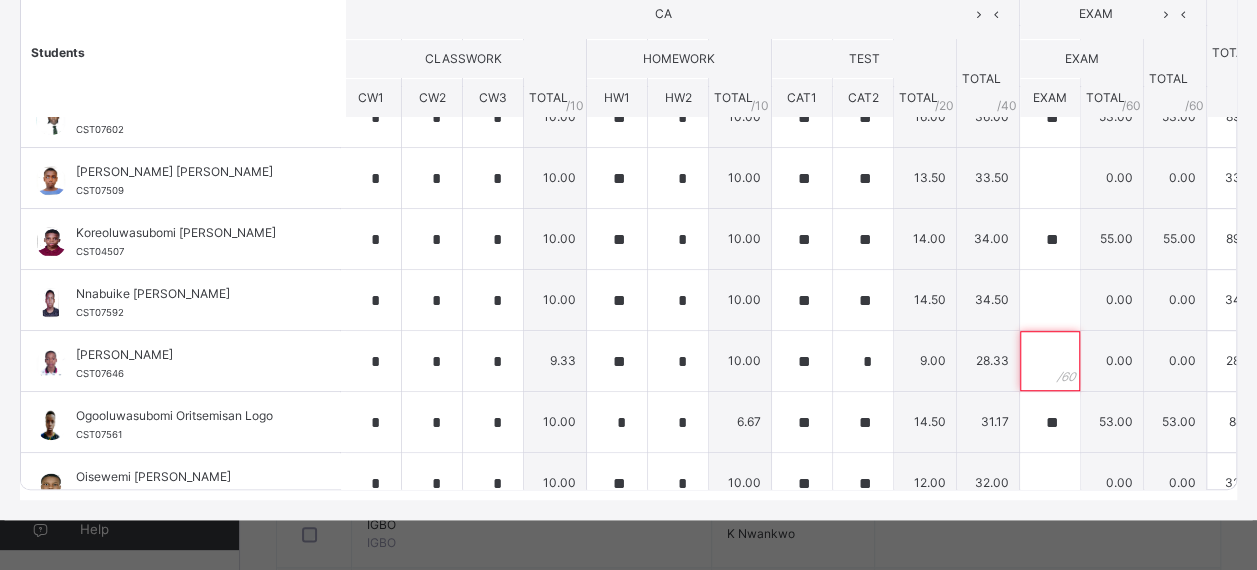click at bounding box center [1050, 361] 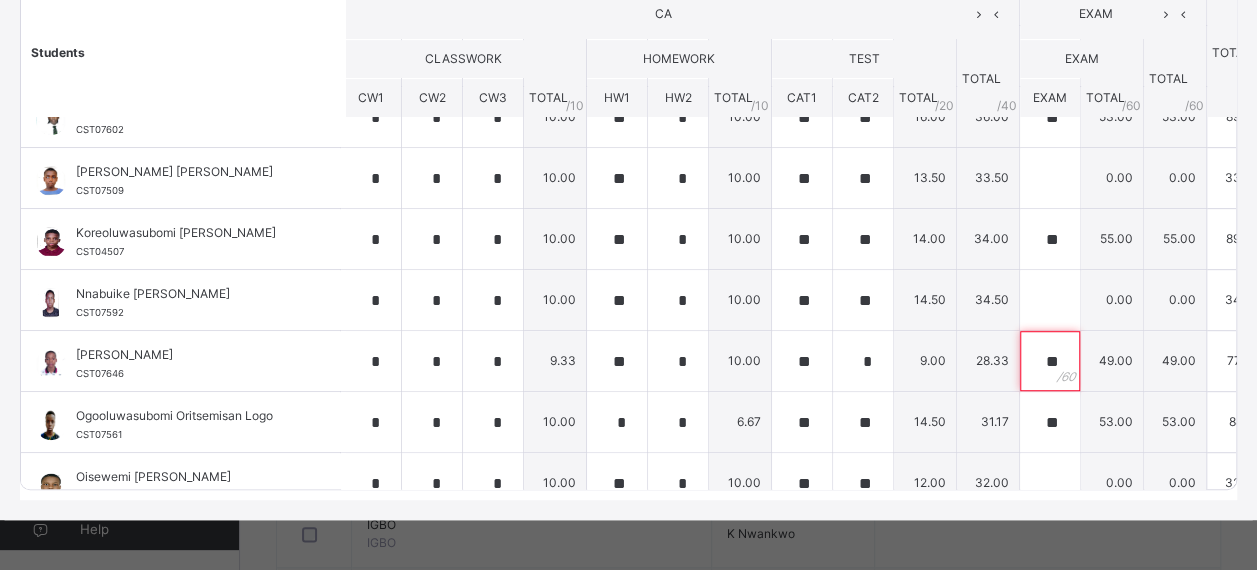 type on "**" 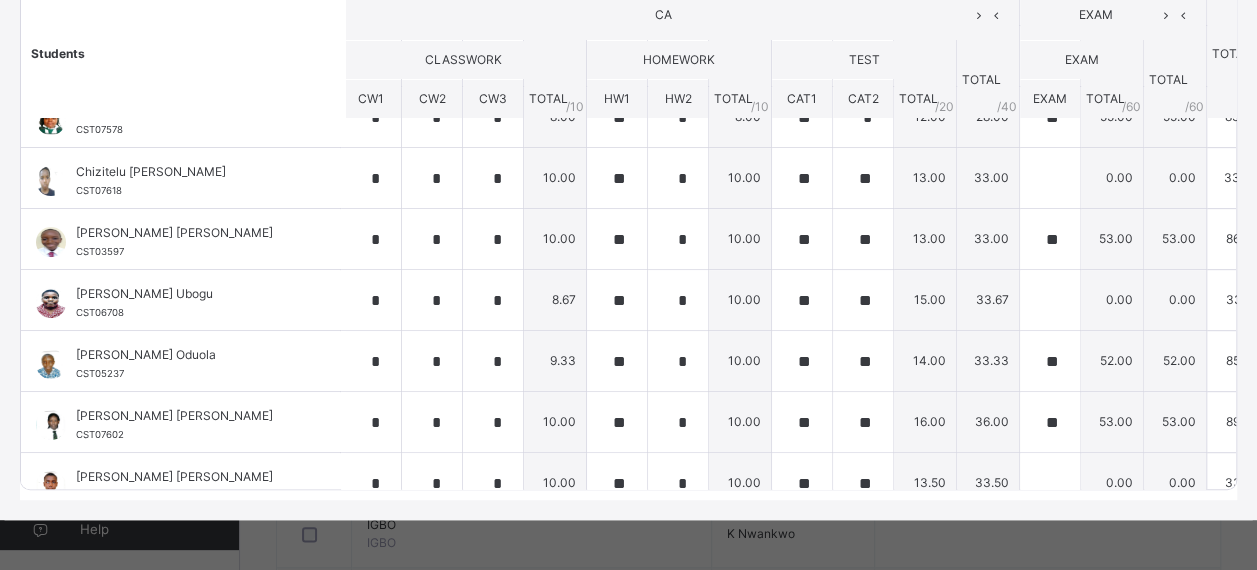 scroll, scrollTop: 214, scrollLeft: 6, axis: both 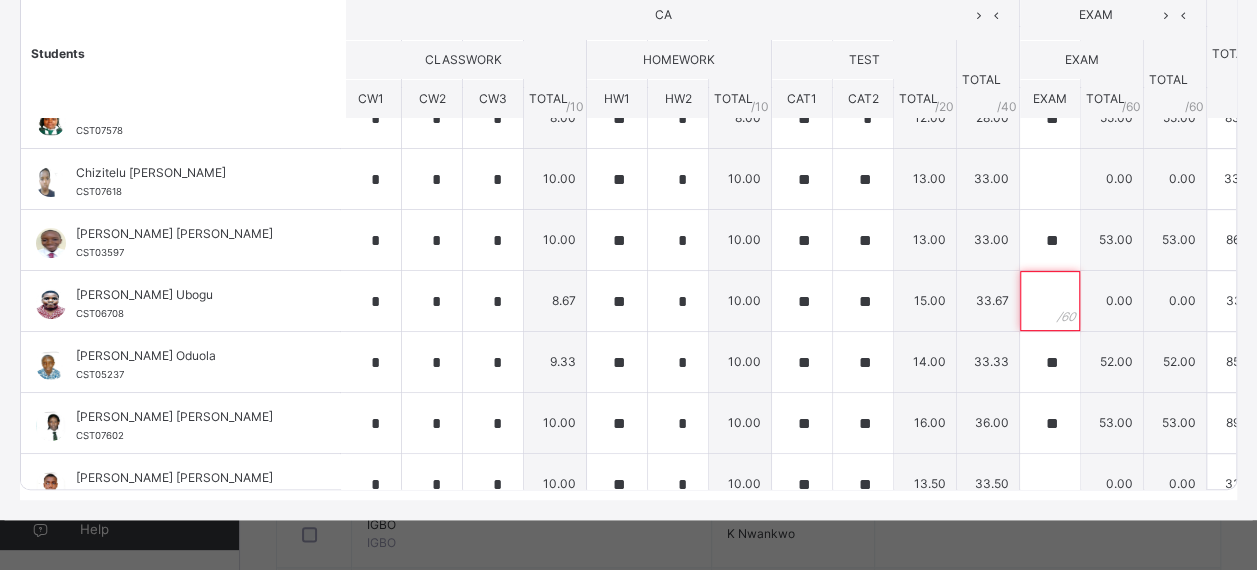 click at bounding box center [1050, 301] 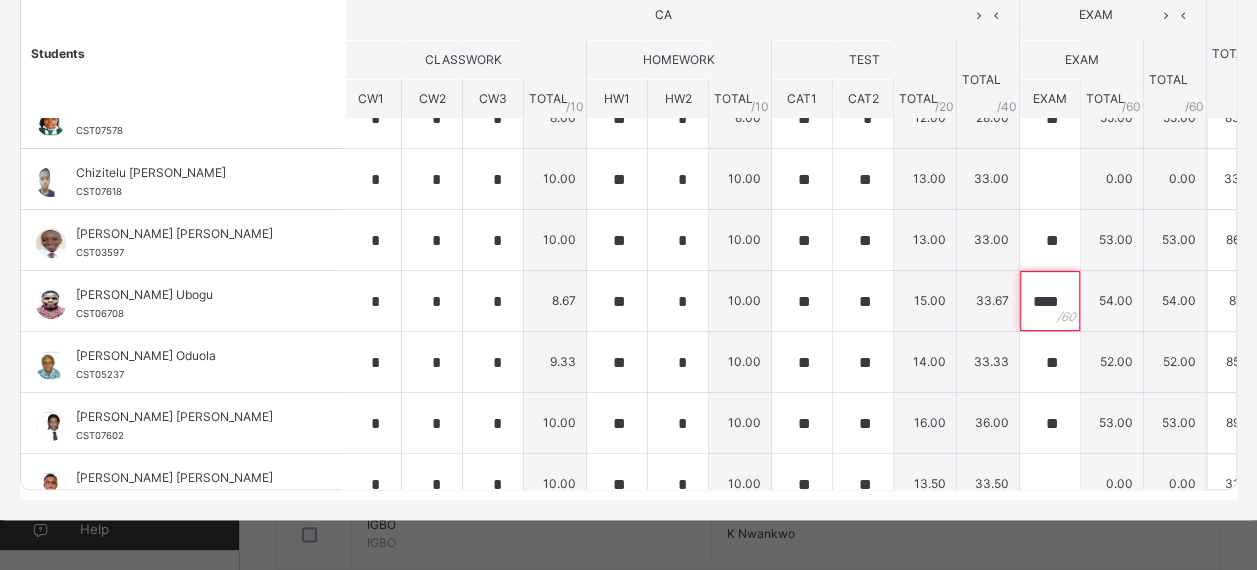 scroll, scrollTop: 0, scrollLeft: 2, axis: horizontal 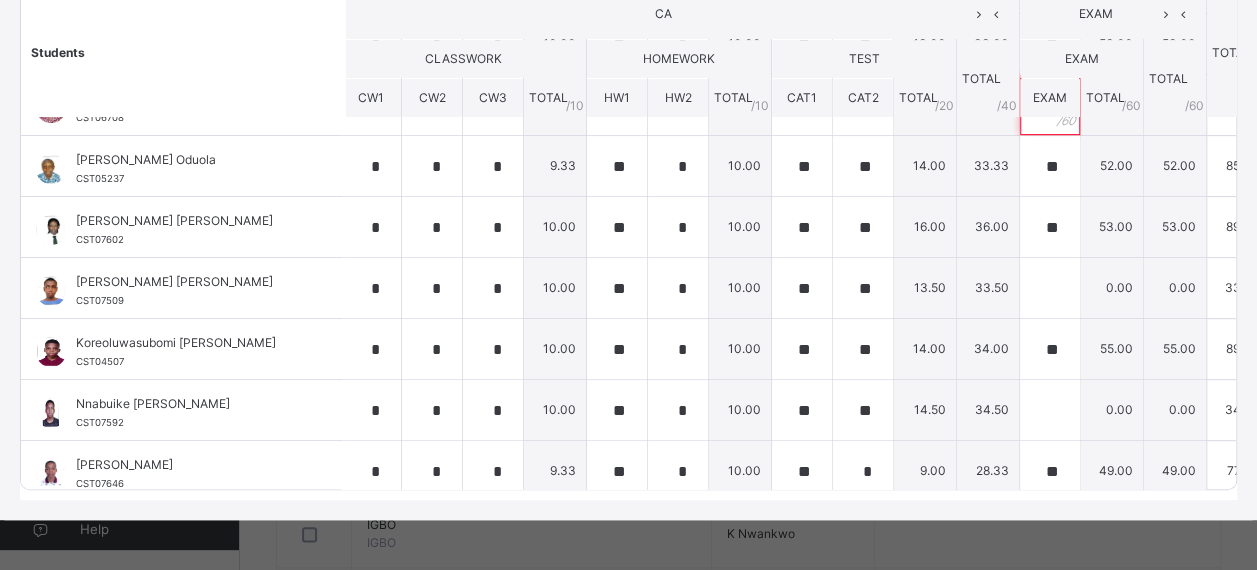 type on "****" 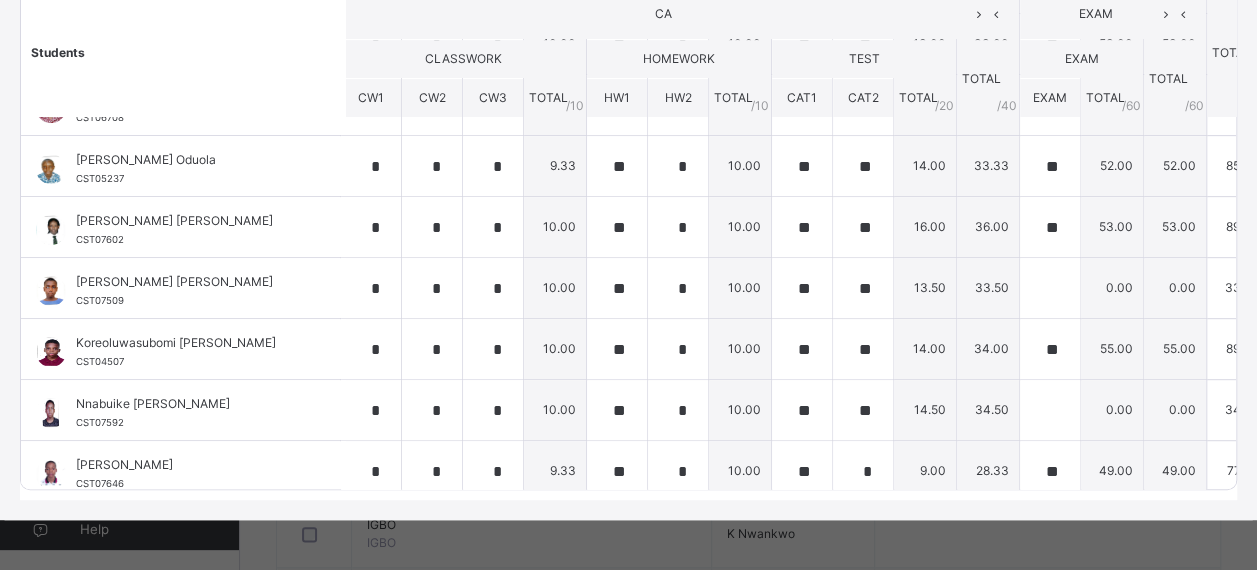 scroll, scrollTop: 0, scrollLeft: 0, axis: both 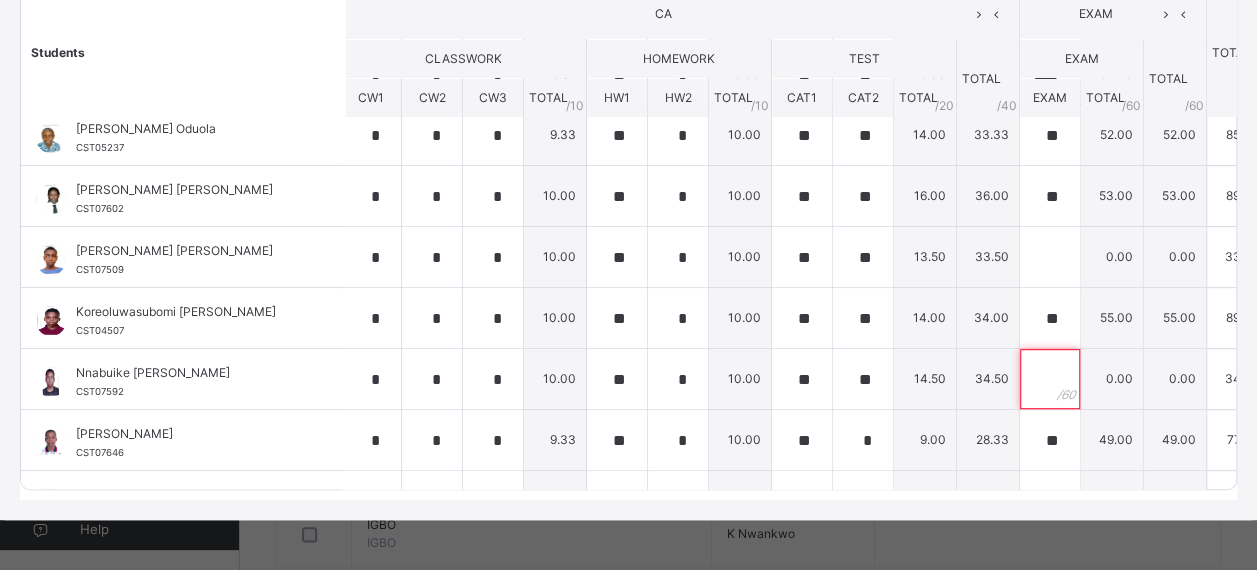 click at bounding box center (1050, 379) 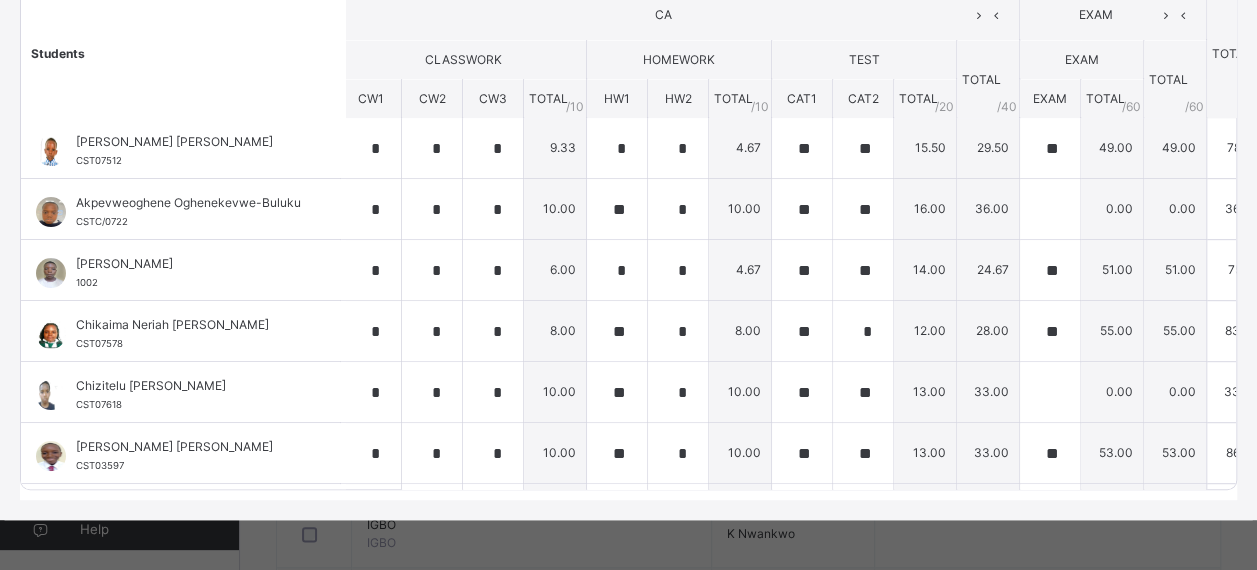 scroll, scrollTop: 0, scrollLeft: 6, axis: horizontal 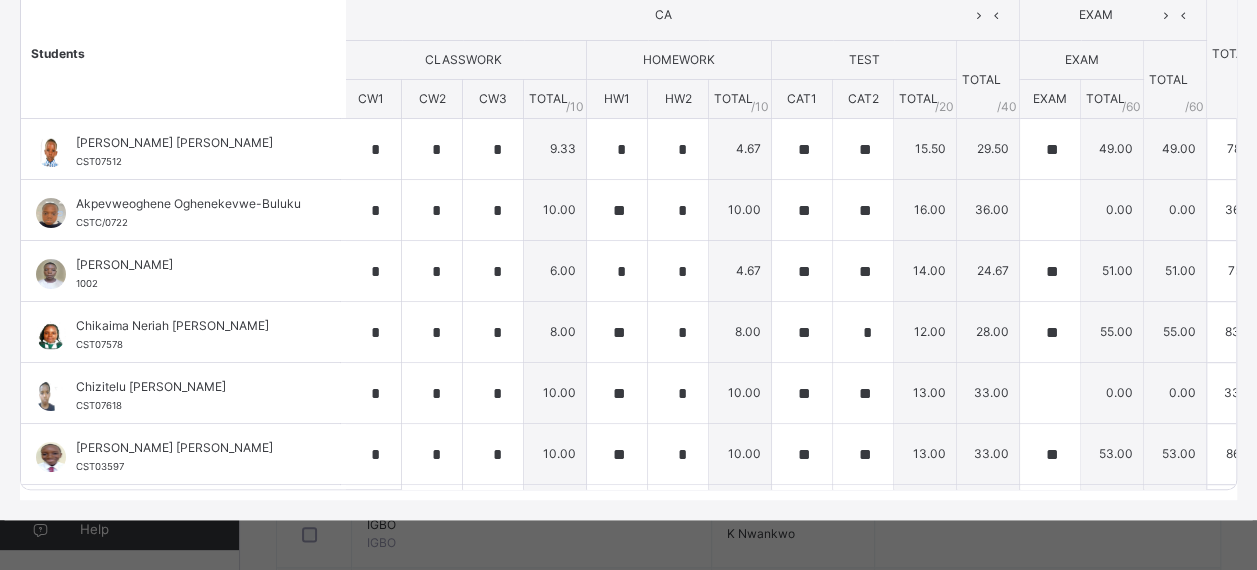 type on "**" 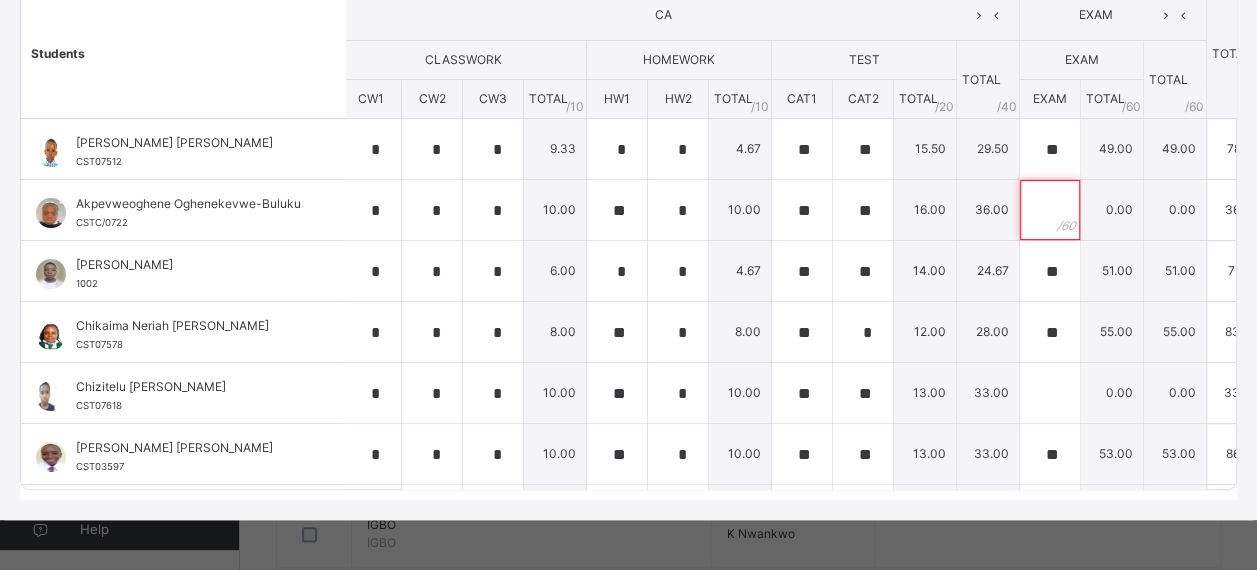 click at bounding box center (1050, 210) 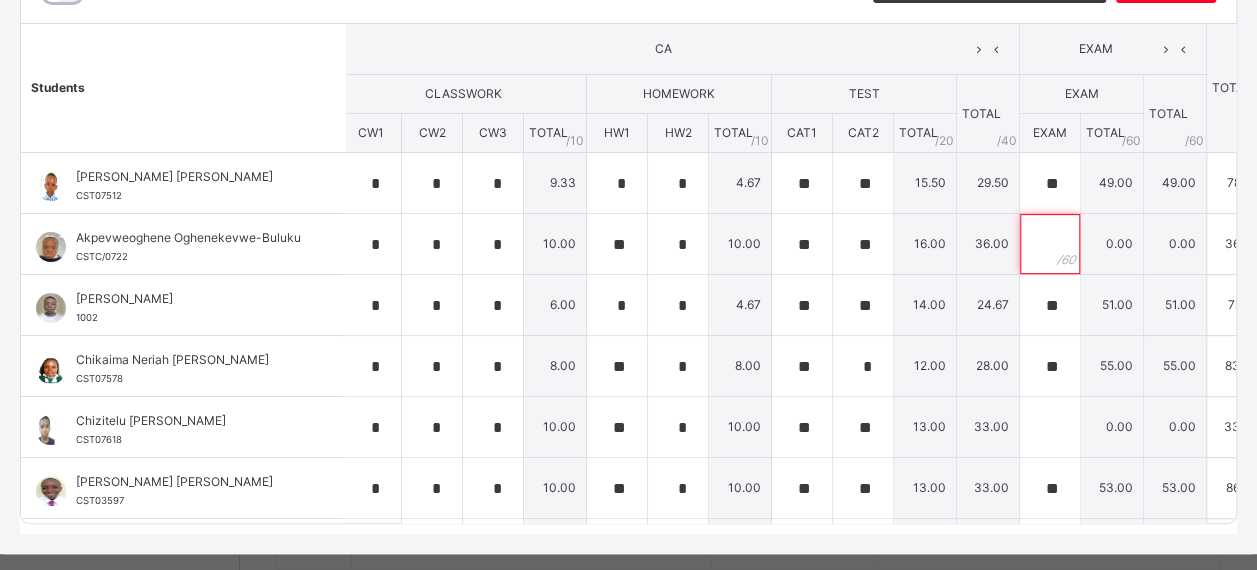 scroll, scrollTop: 353, scrollLeft: 0, axis: vertical 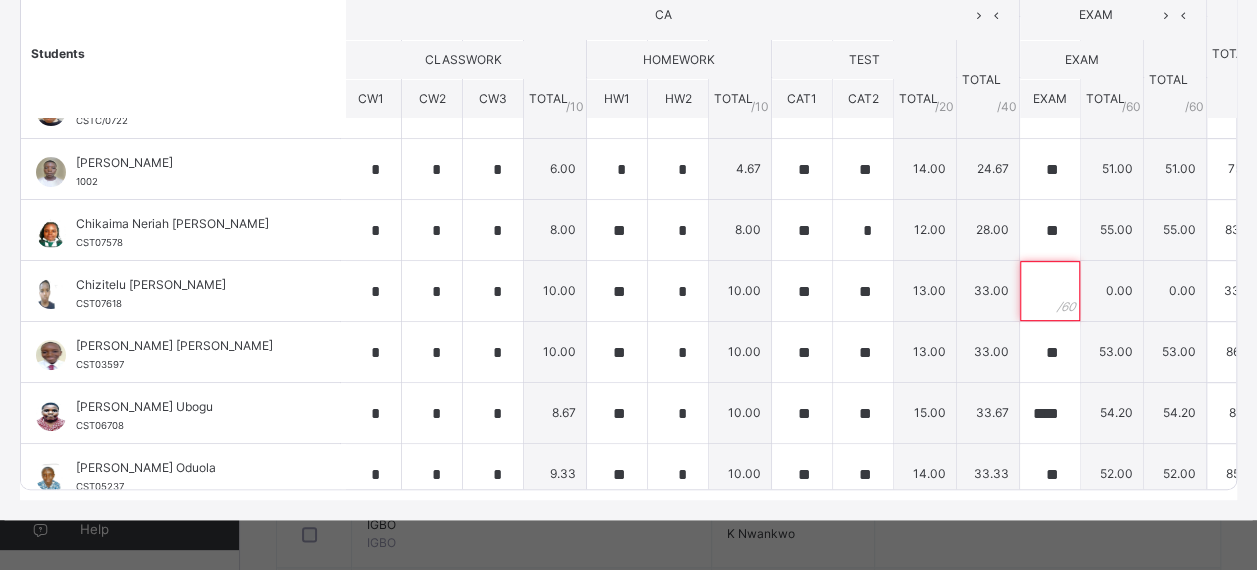 click at bounding box center (1050, 291) 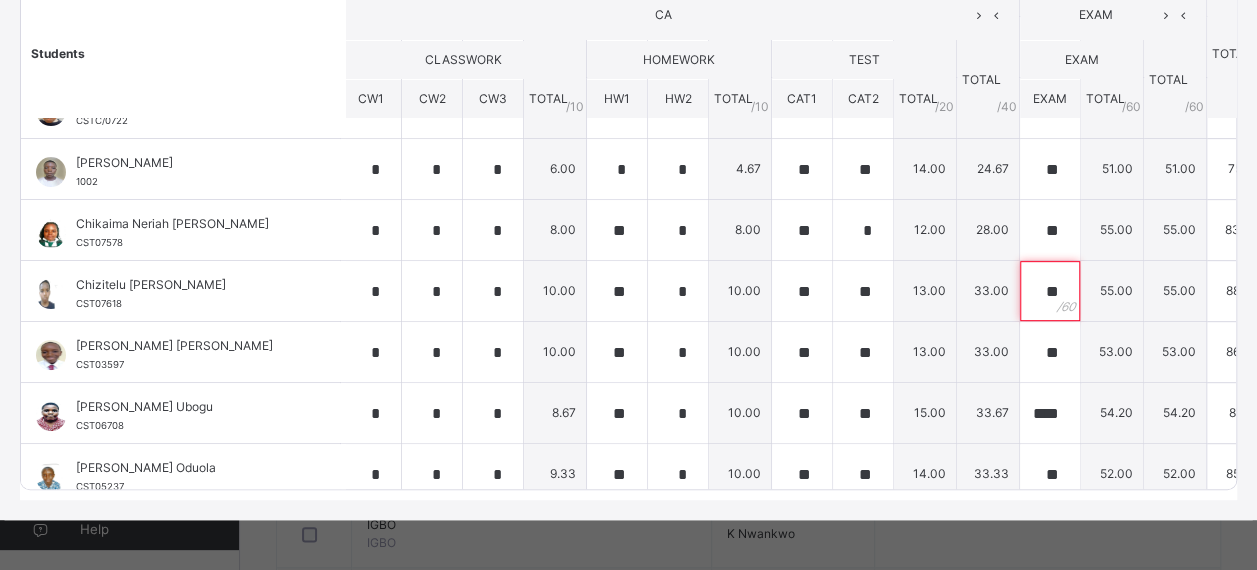 type on "**" 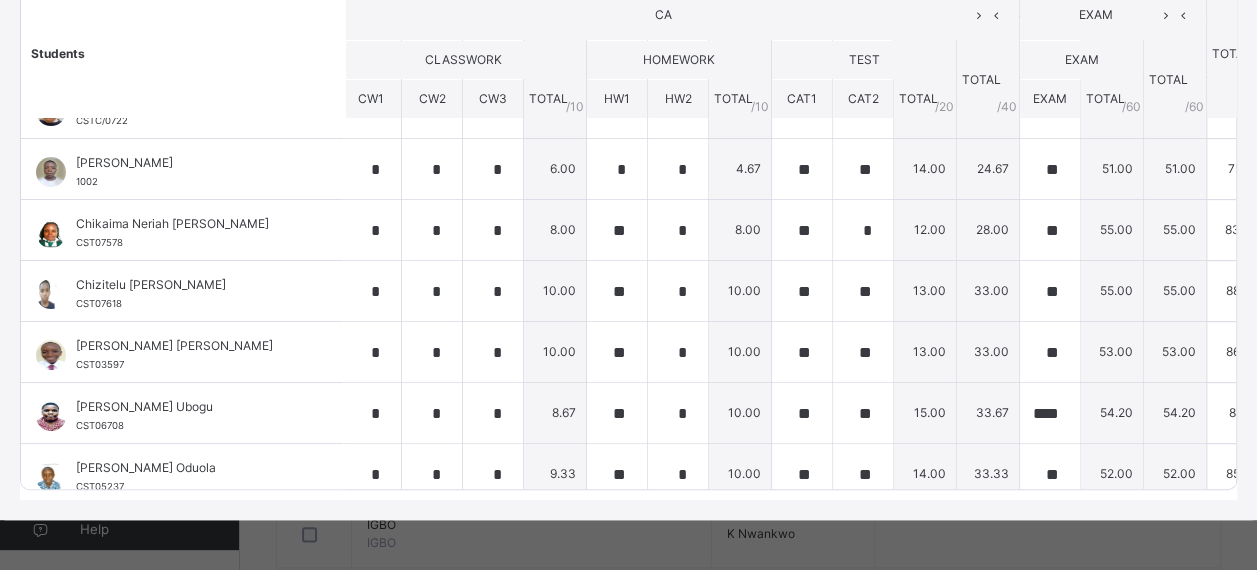 scroll, scrollTop: 0, scrollLeft: 6, axis: horizontal 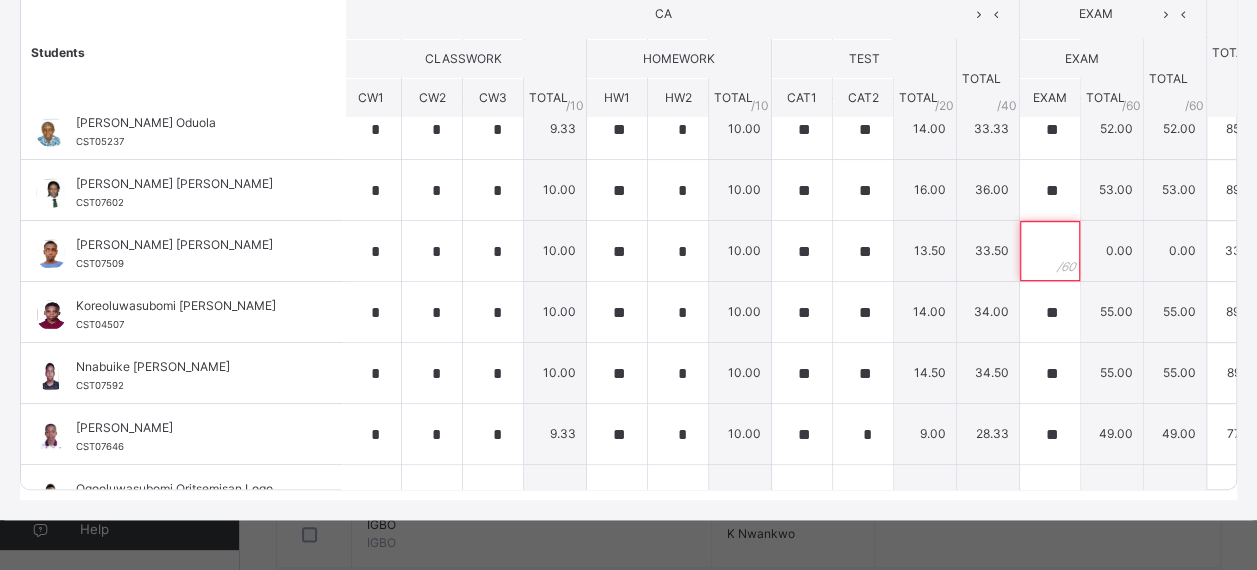 click at bounding box center (1050, 251) 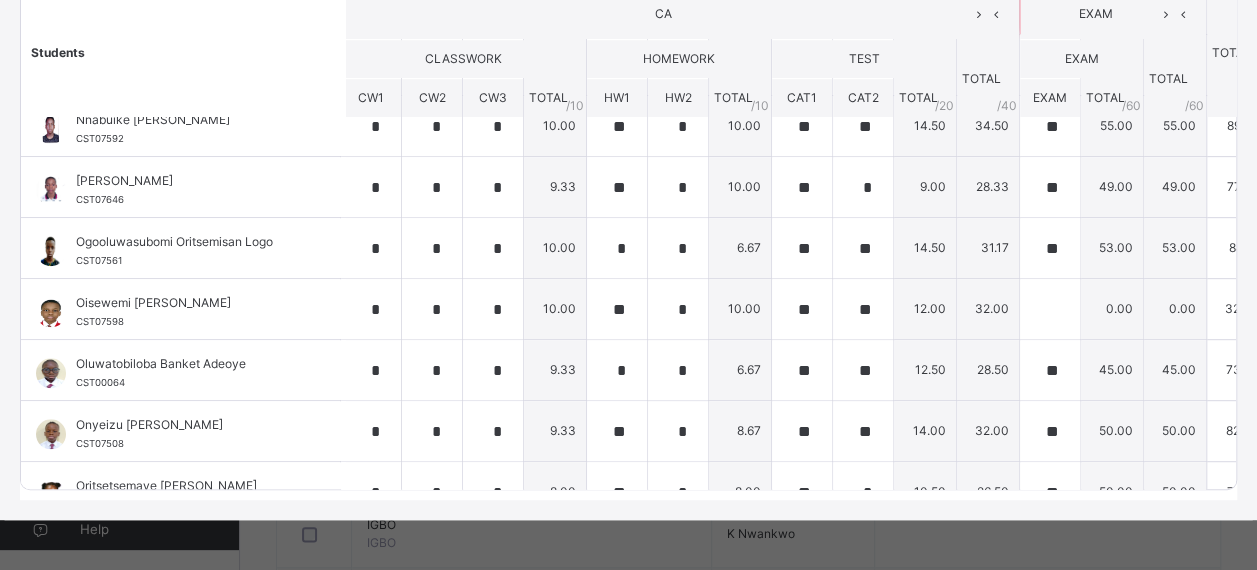 scroll, scrollTop: 695, scrollLeft: 6, axis: both 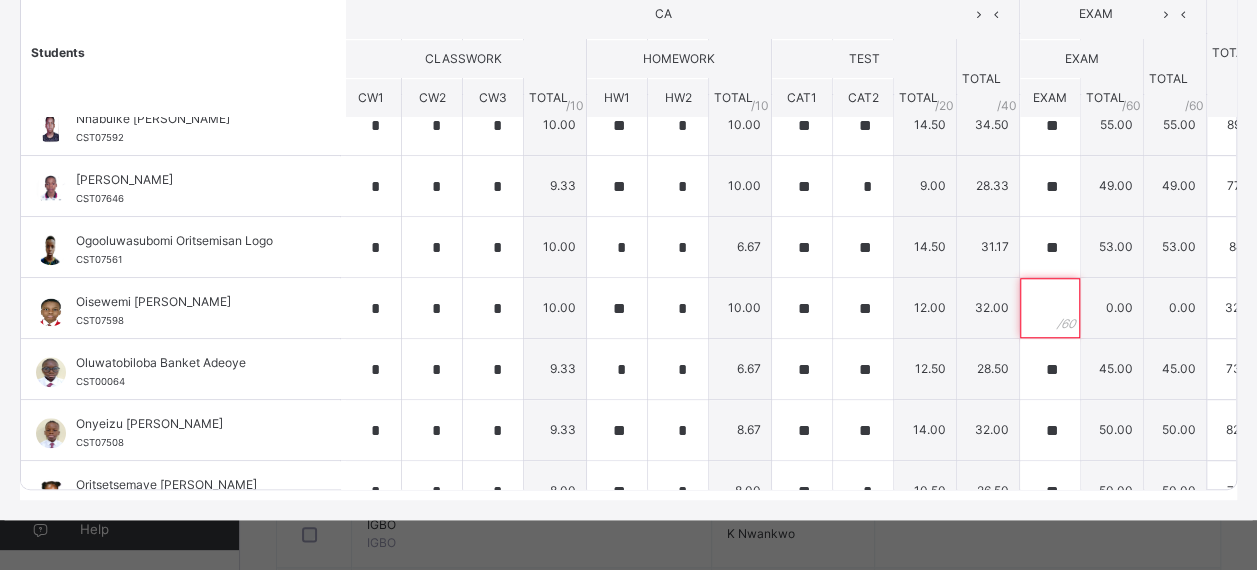 click at bounding box center (1050, 308) 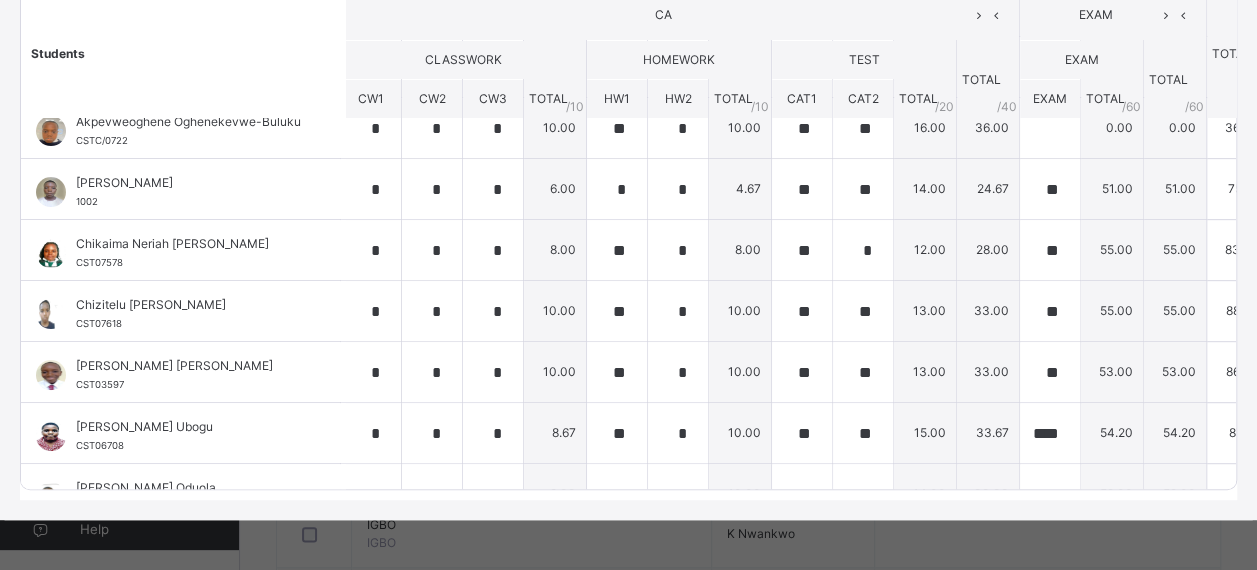 scroll, scrollTop: 0, scrollLeft: 6, axis: horizontal 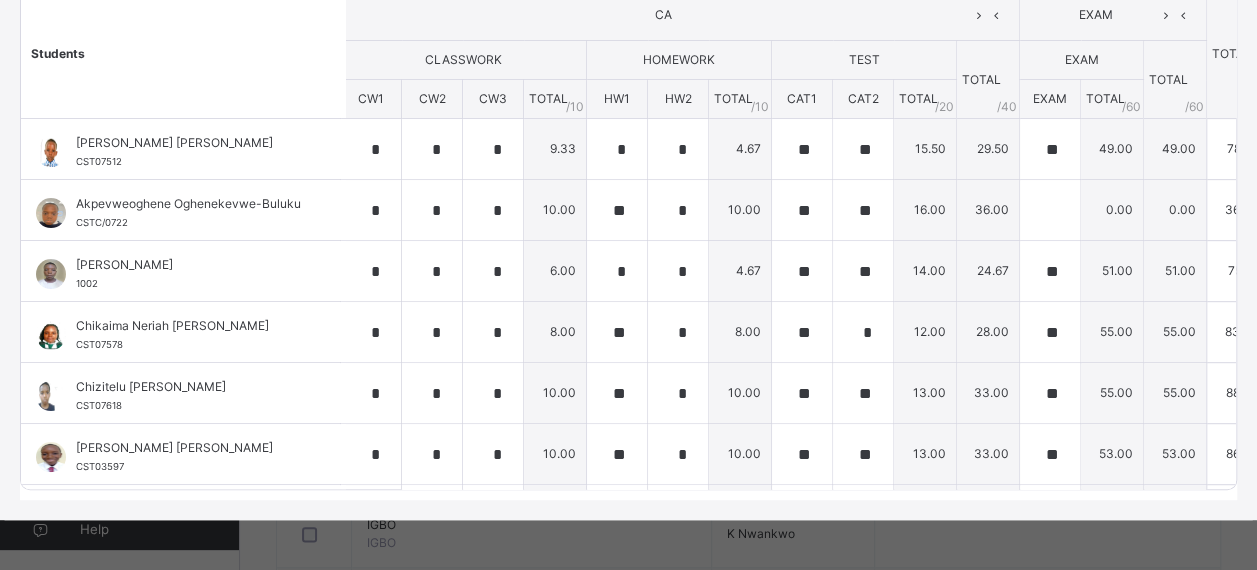 type on "**" 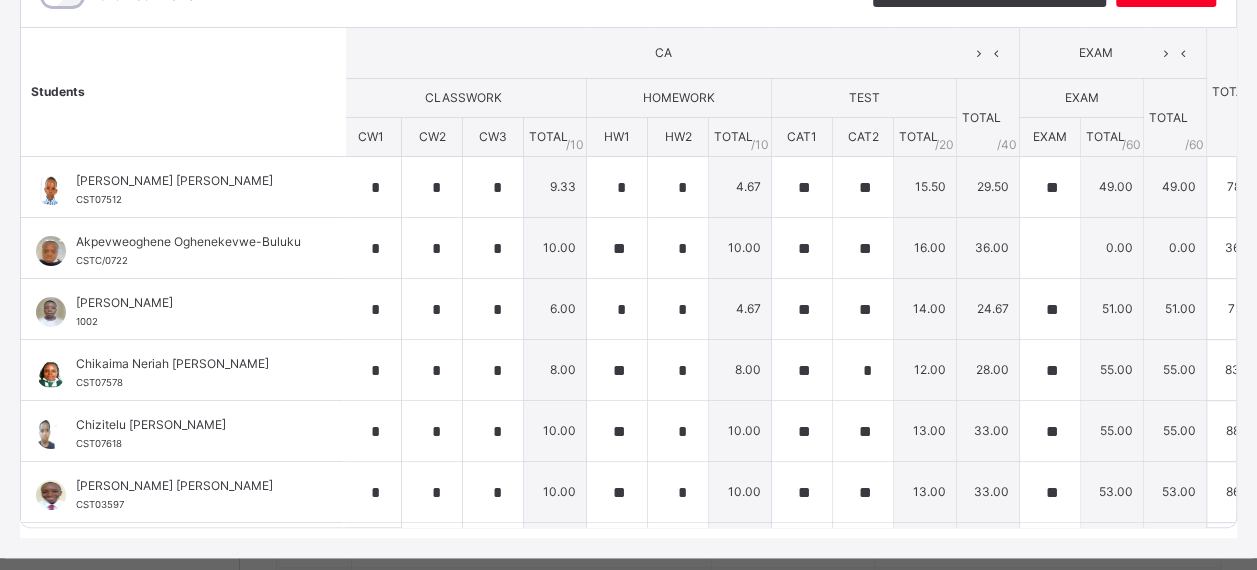 scroll, scrollTop: 302, scrollLeft: 0, axis: vertical 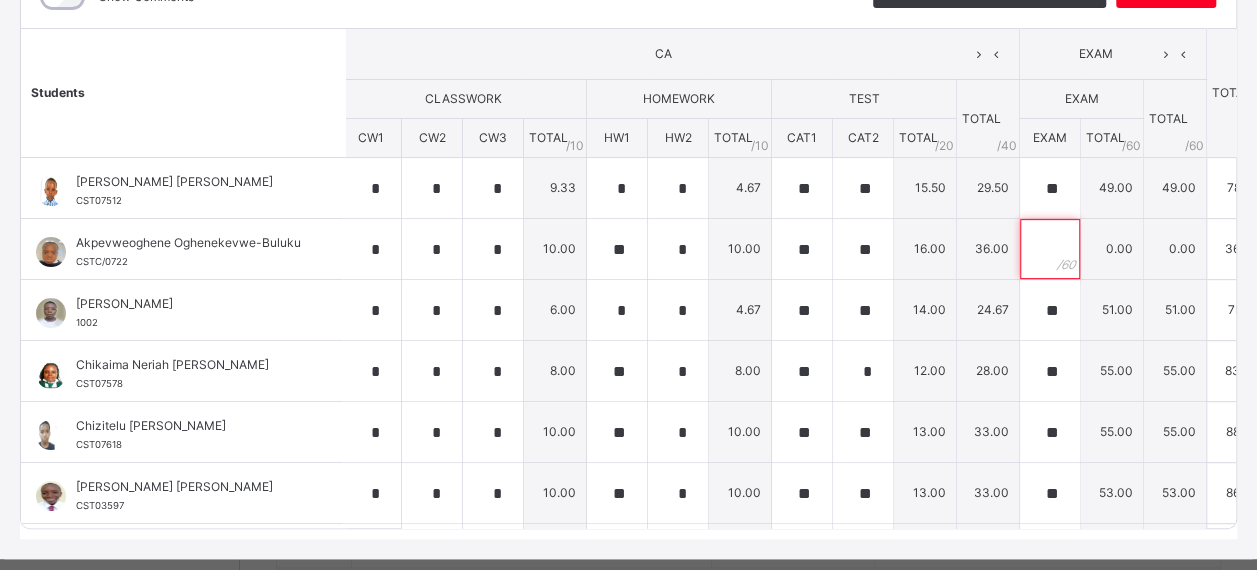 click at bounding box center [1050, 249] 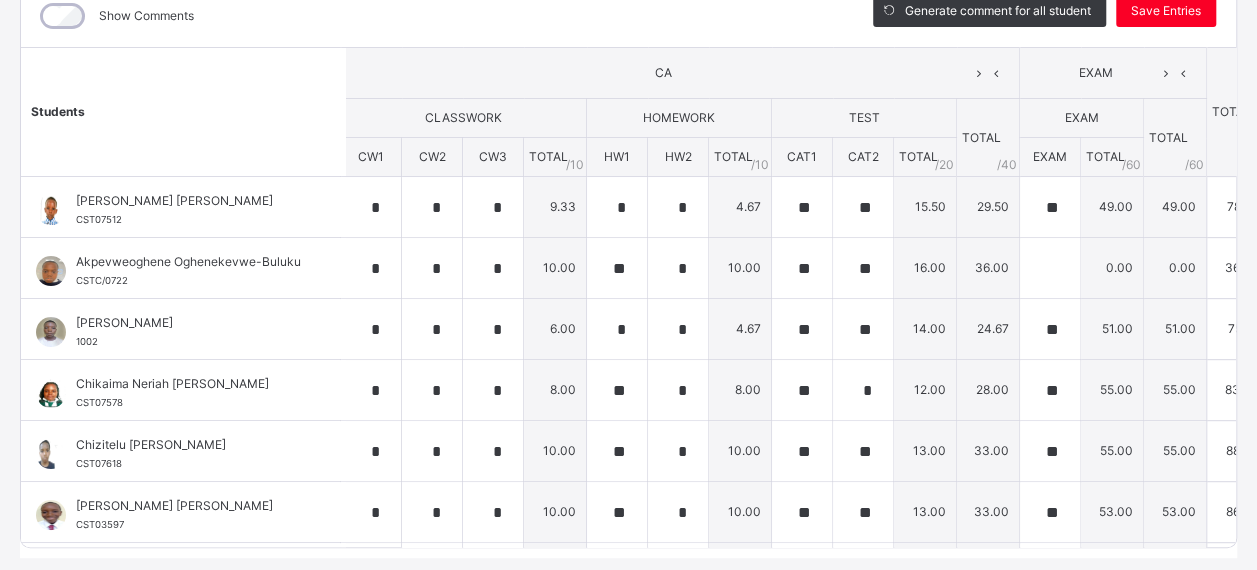 scroll, scrollTop: 278, scrollLeft: 0, axis: vertical 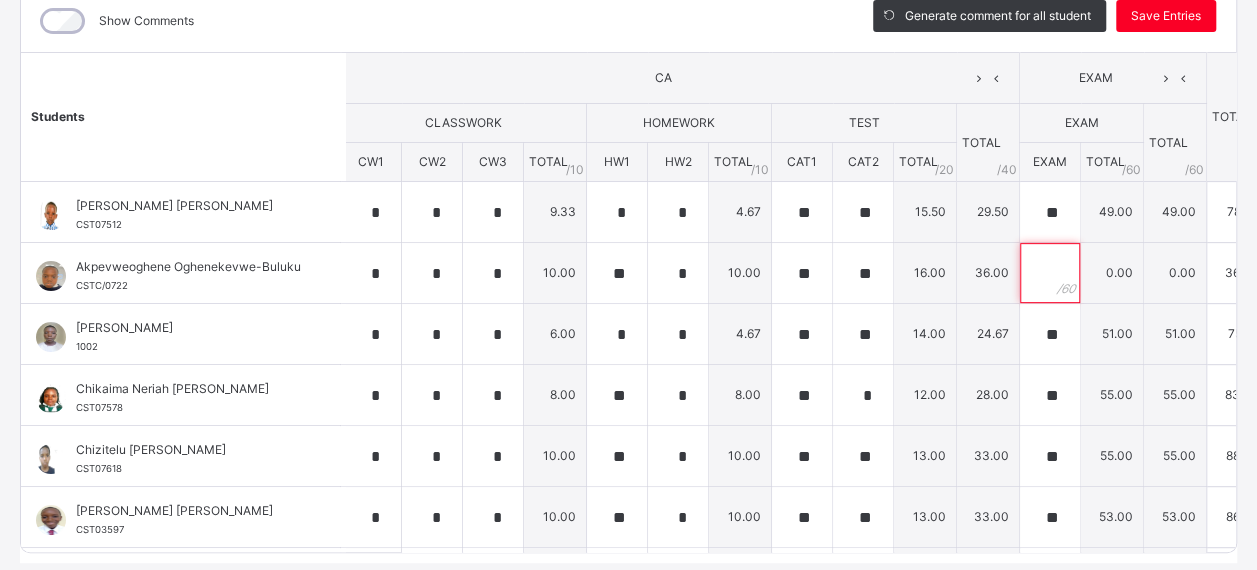 click at bounding box center [1050, 273] 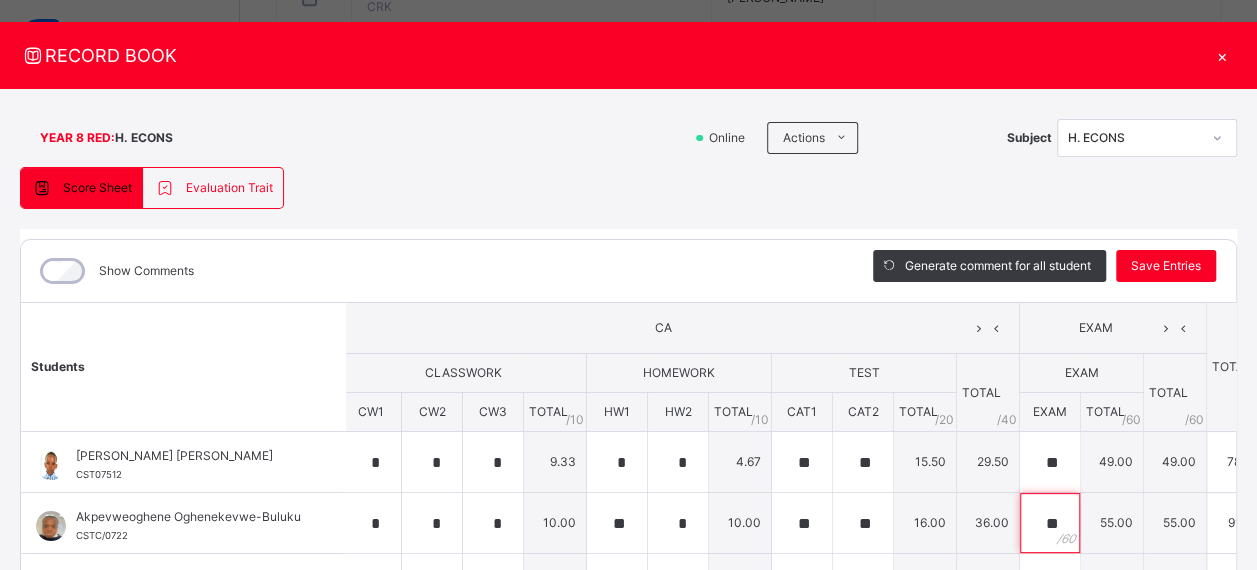 scroll, scrollTop: 20, scrollLeft: 0, axis: vertical 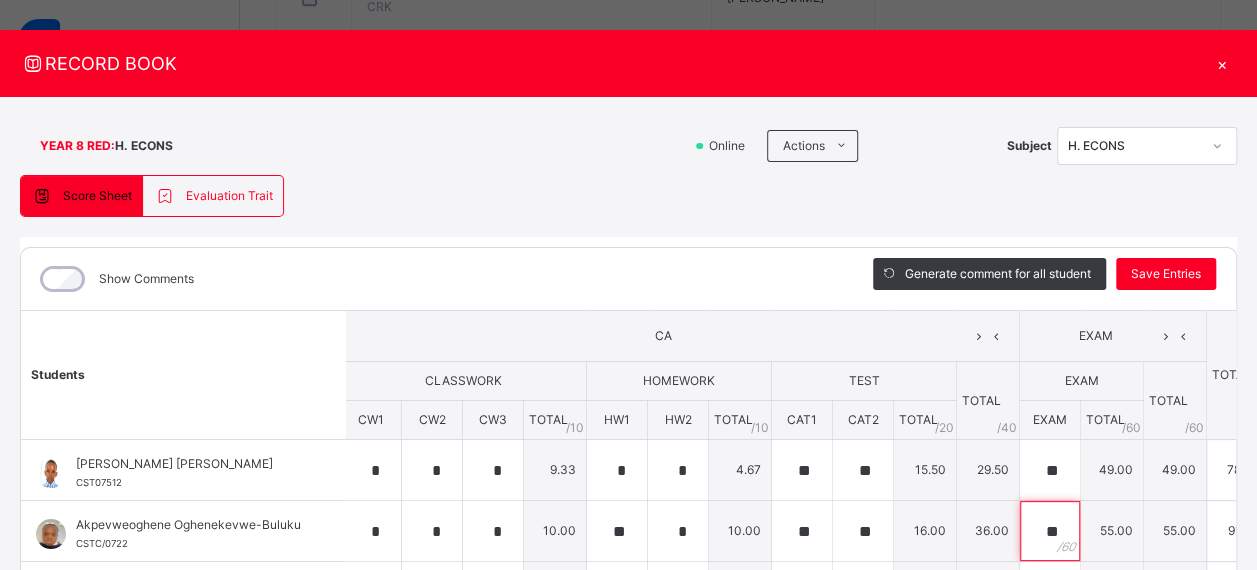 type on "**" 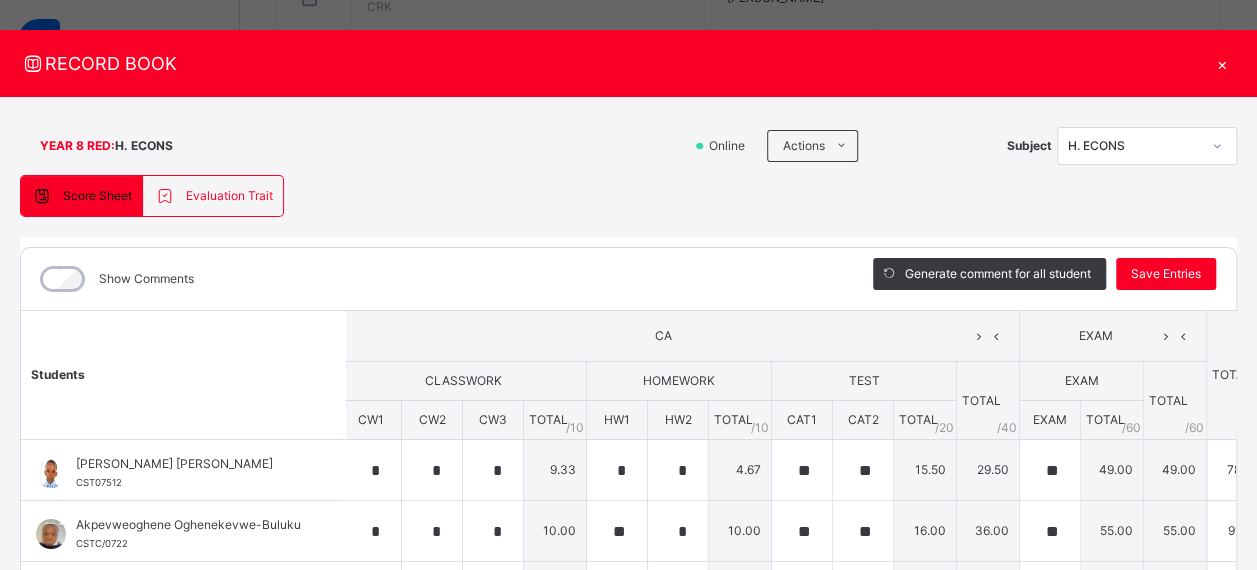 click on "Save Entries" at bounding box center [1166, 274] 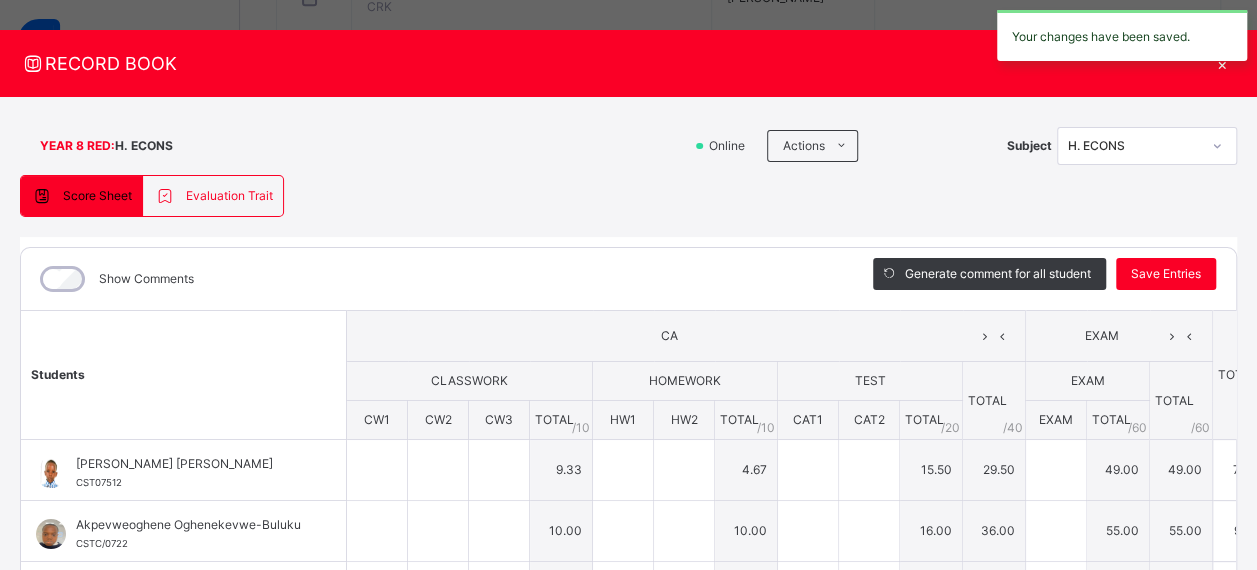 type on "*" 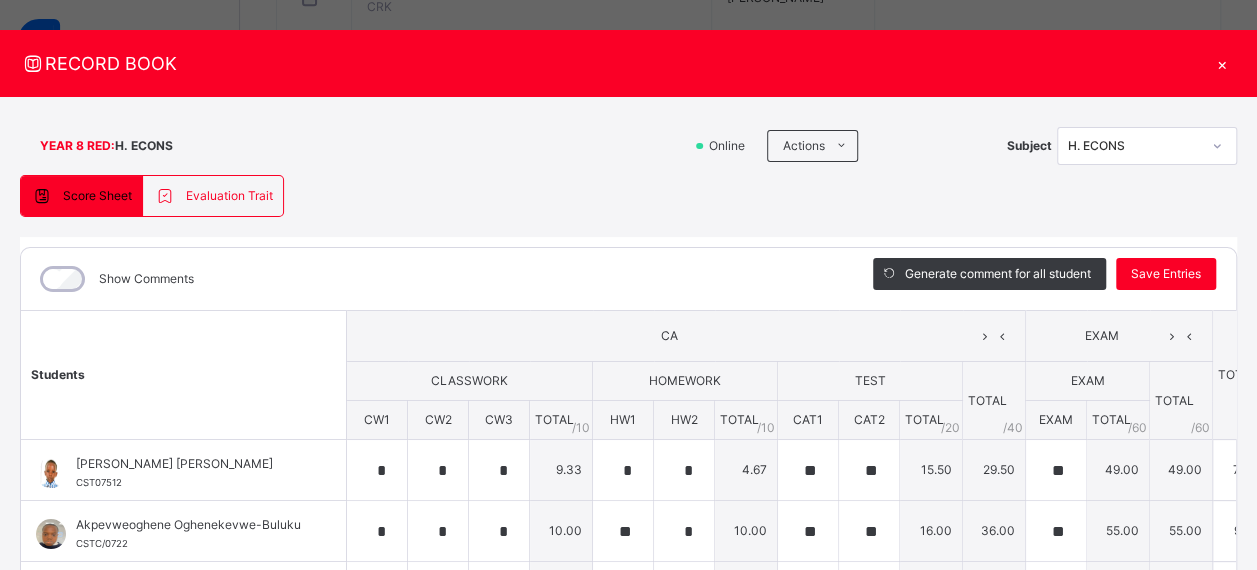 scroll, scrollTop: 141, scrollLeft: 0, axis: vertical 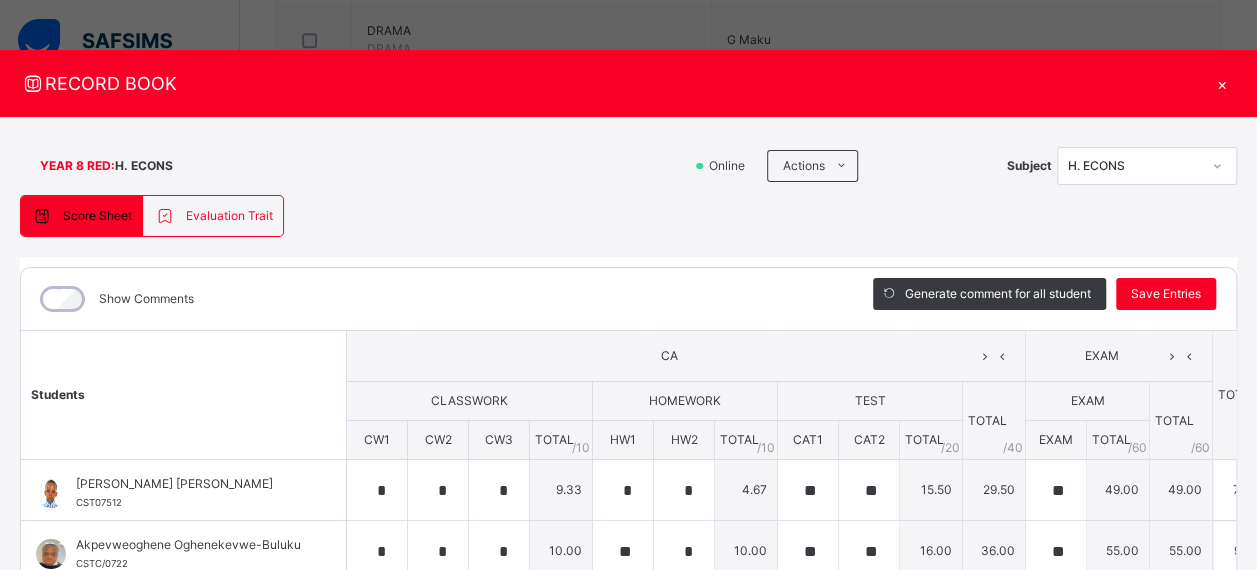 click on "Save Entries" at bounding box center (1166, 294) 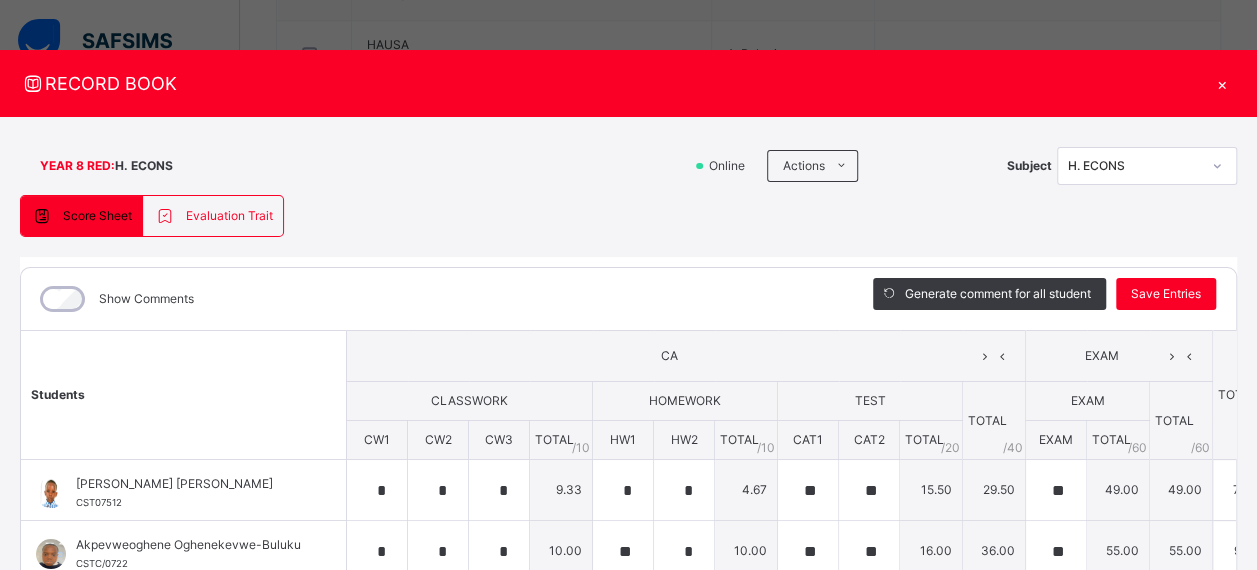 scroll, scrollTop: 1089, scrollLeft: 0, axis: vertical 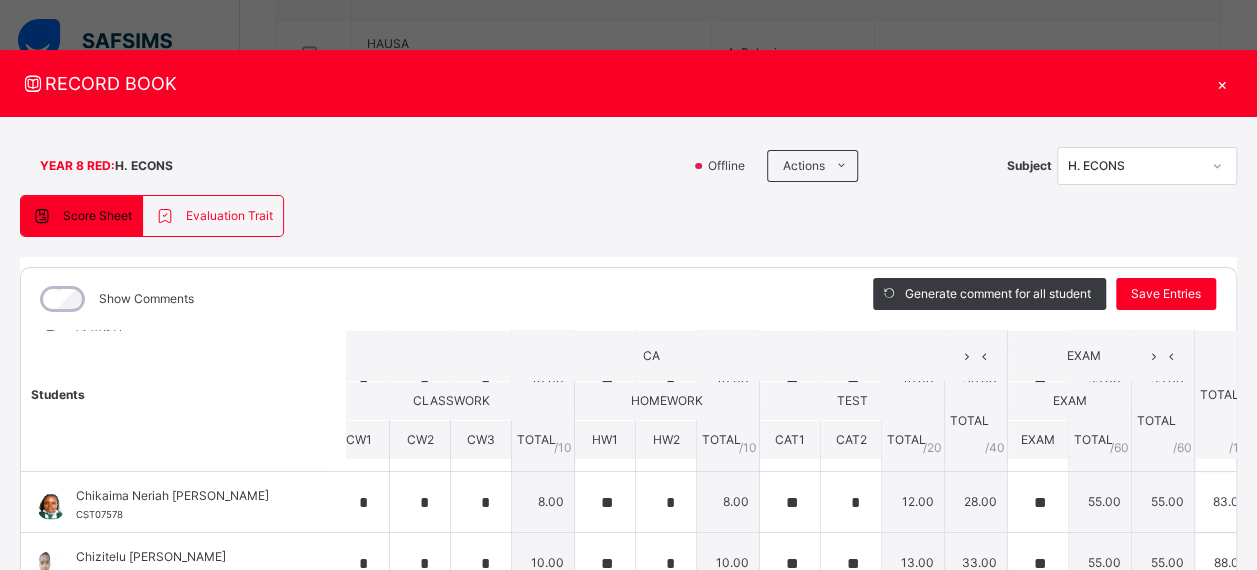 click on "Generate comment for all student" at bounding box center (998, 294) 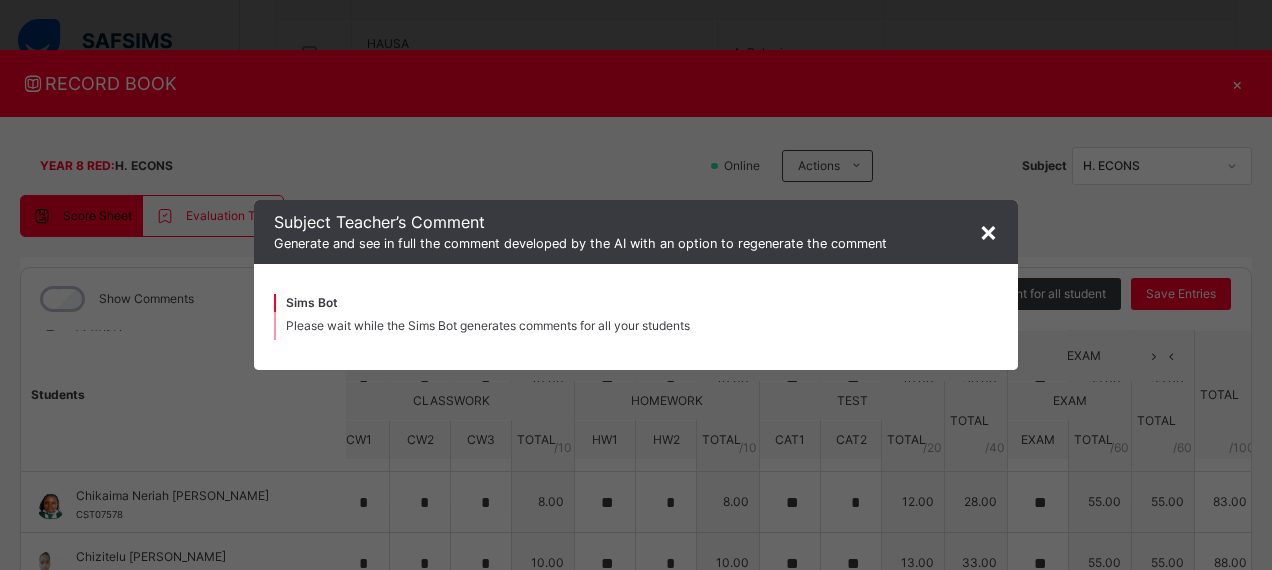 click on "×" at bounding box center (988, 231) 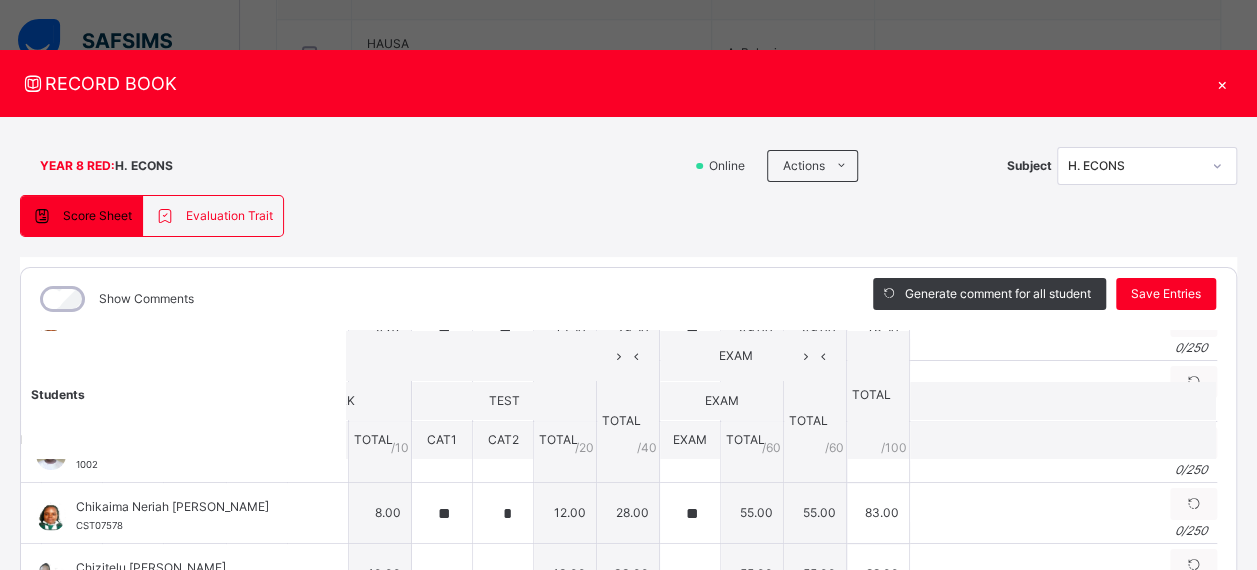 scroll, scrollTop: 0, scrollLeft: 366, axis: horizontal 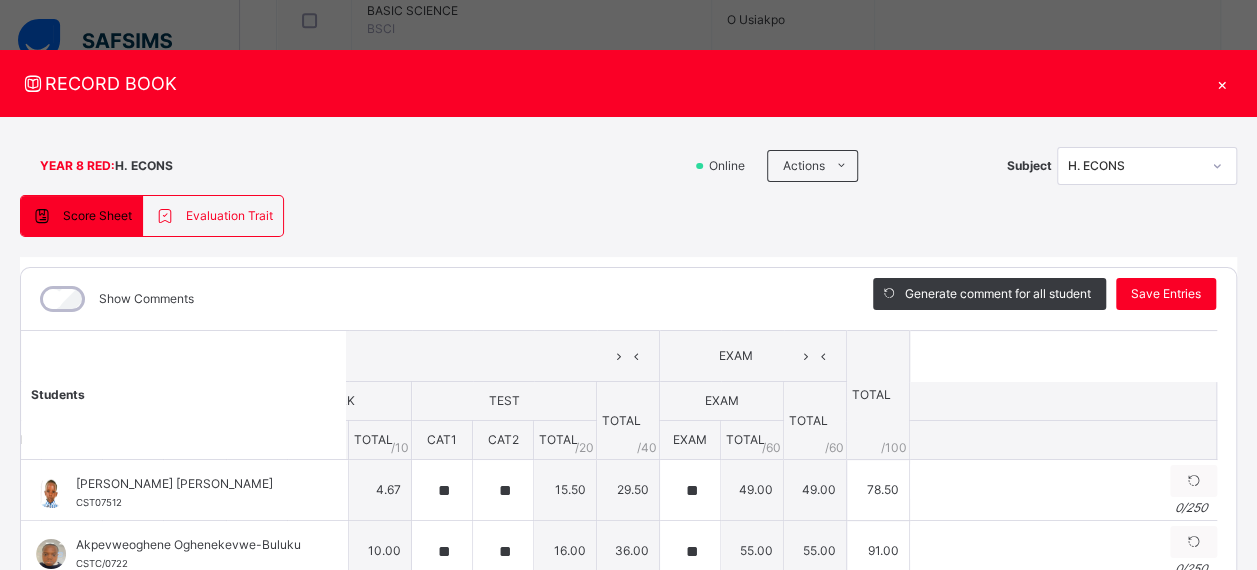 click on "Generate comment for all student" at bounding box center (998, 294) 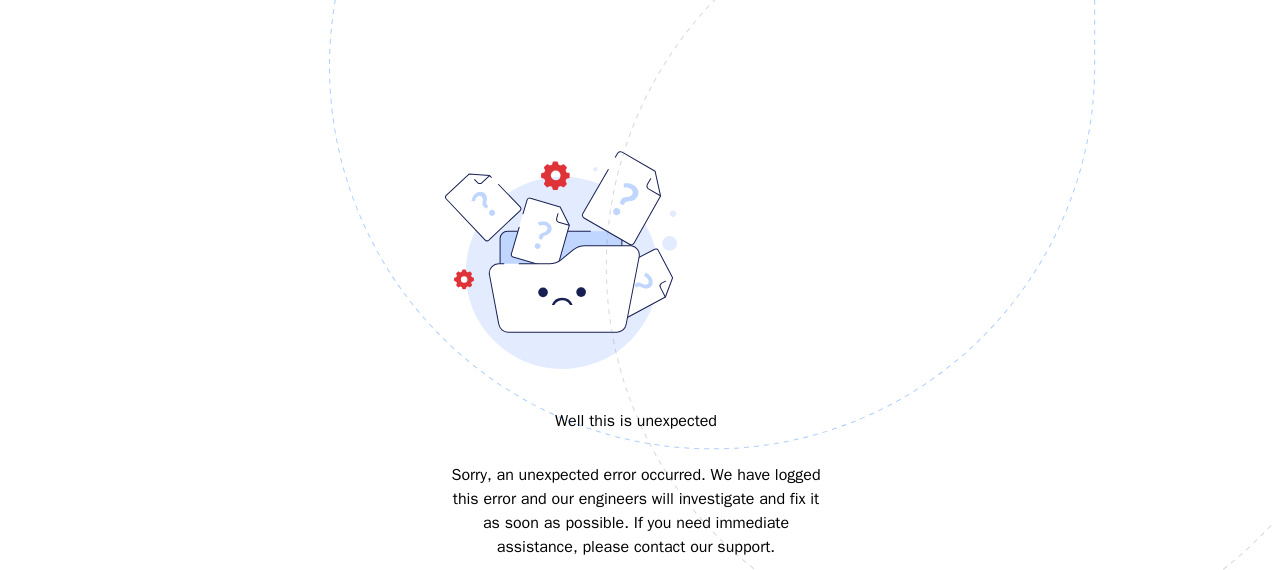scroll, scrollTop: 0, scrollLeft: 0, axis: both 